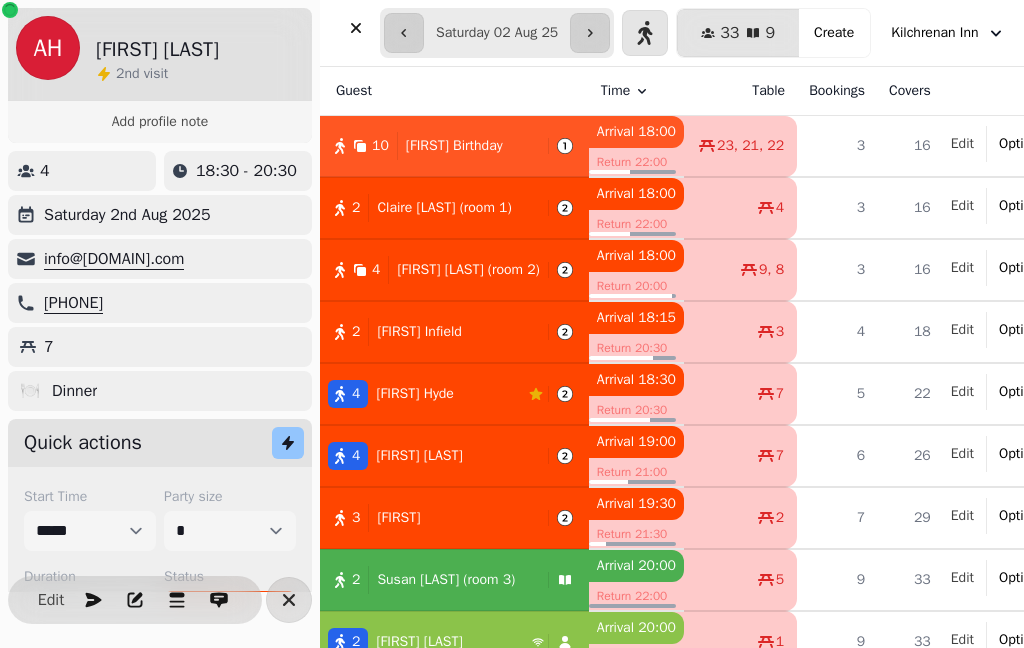 select on "**********" 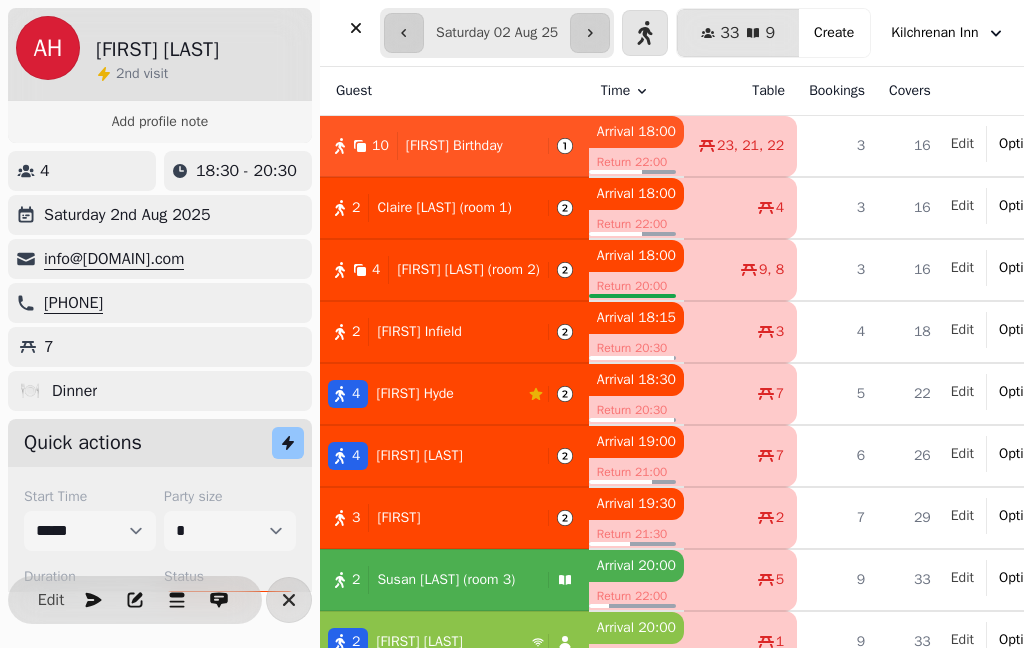scroll, scrollTop: 0, scrollLeft: 0, axis: both 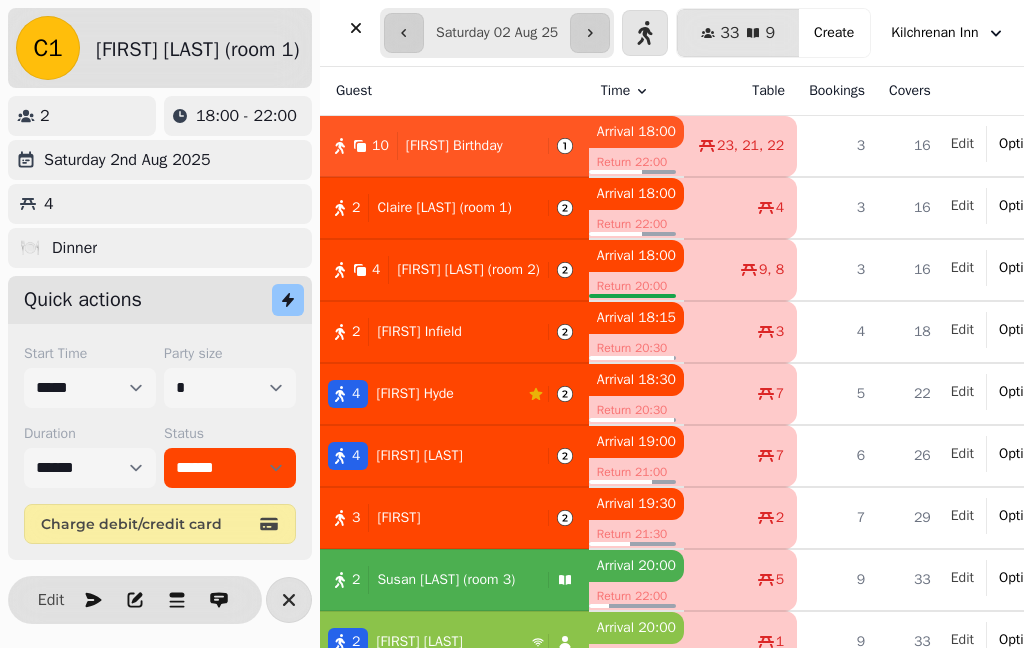 select on "**********" 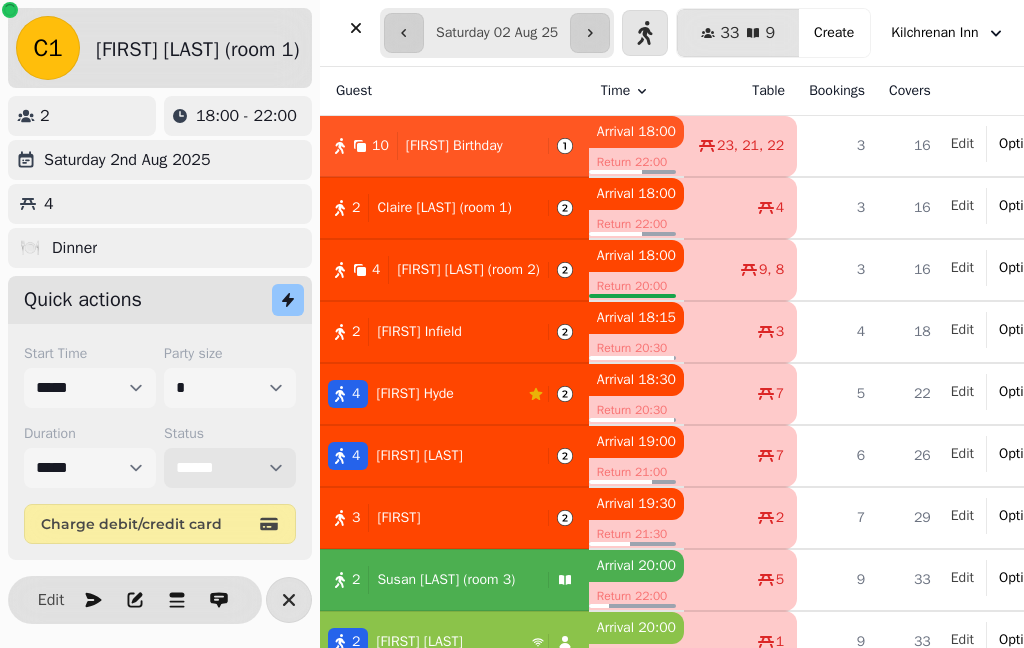 click on "**********" at bounding box center (230, 468) 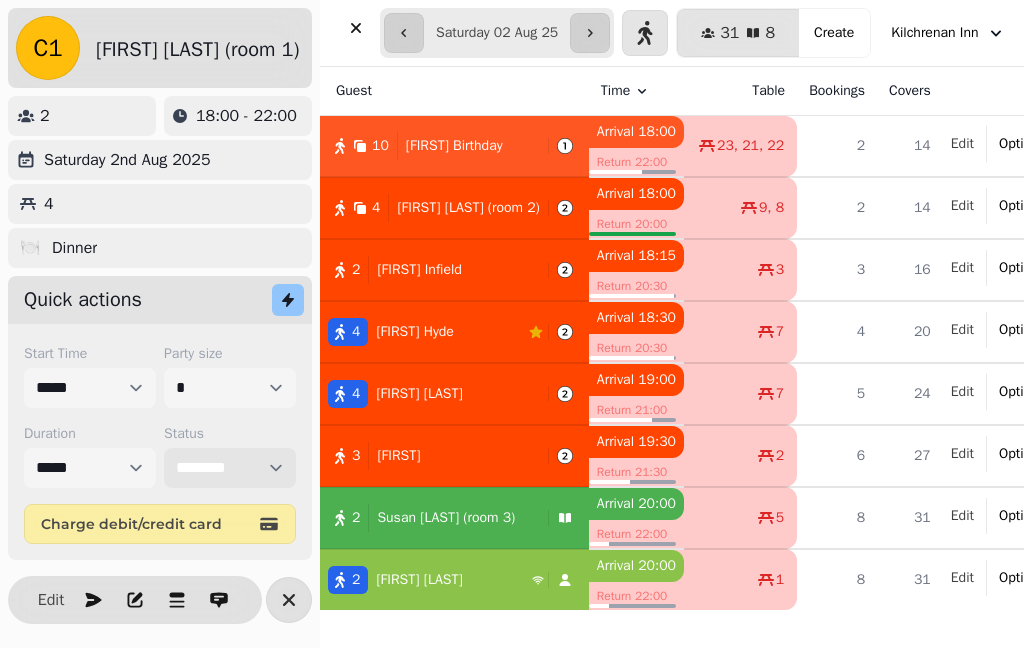 select on "******" 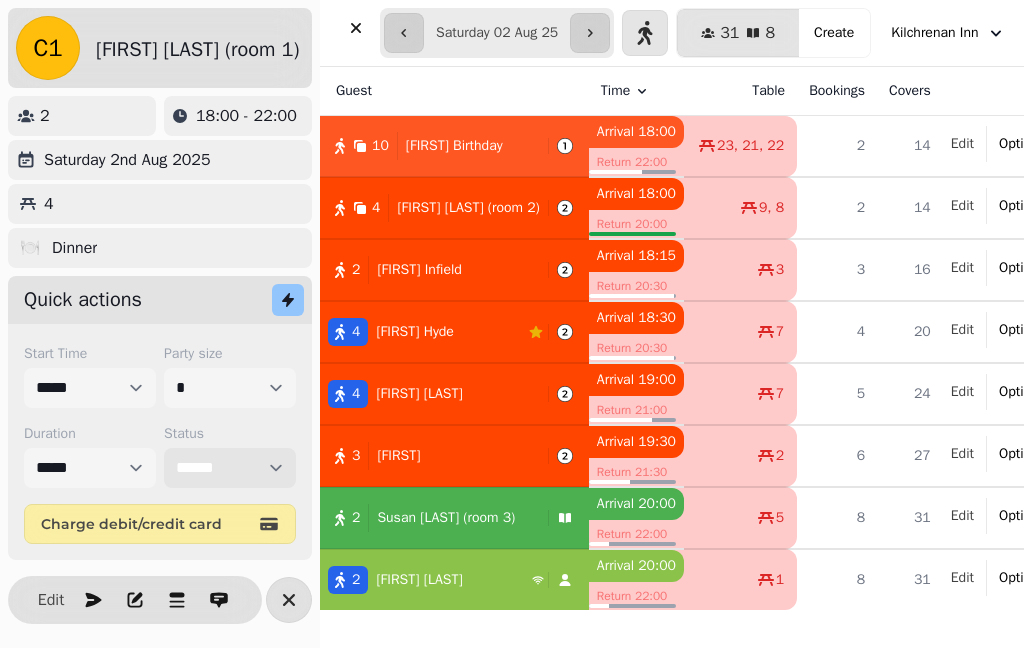 select on "**********" 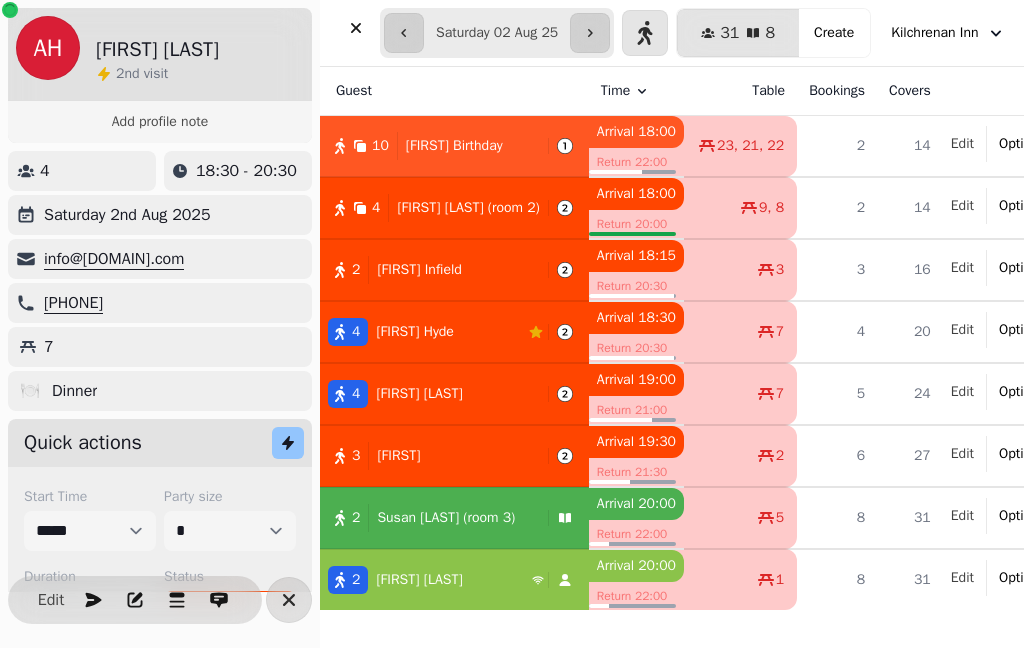 click on "[FIRST]   [LAST] (room 2)" at bounding box center [468, 208] 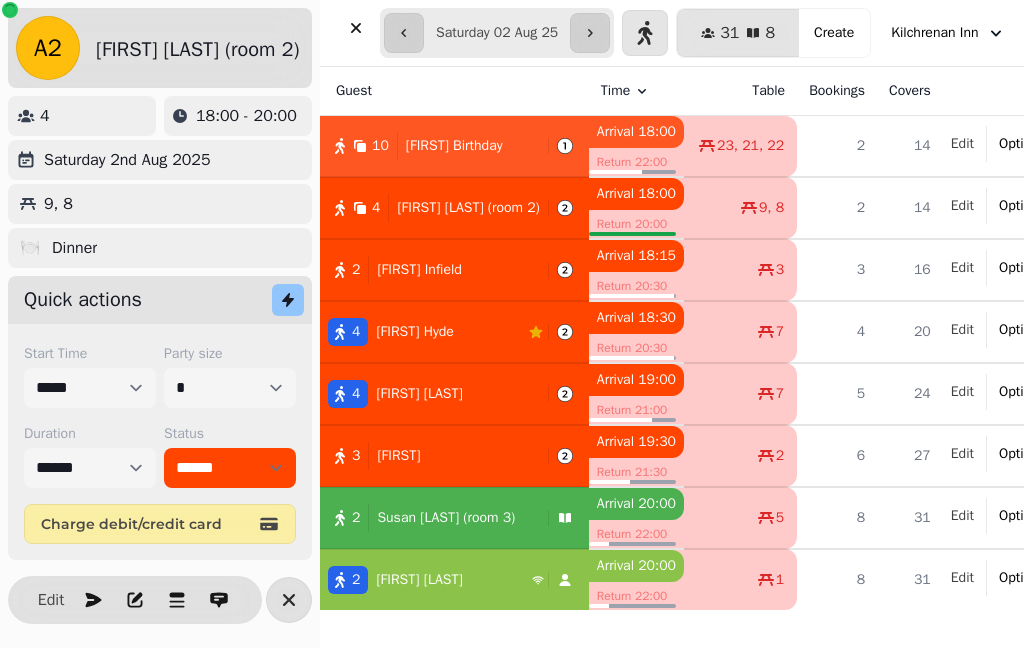 select on "**********" 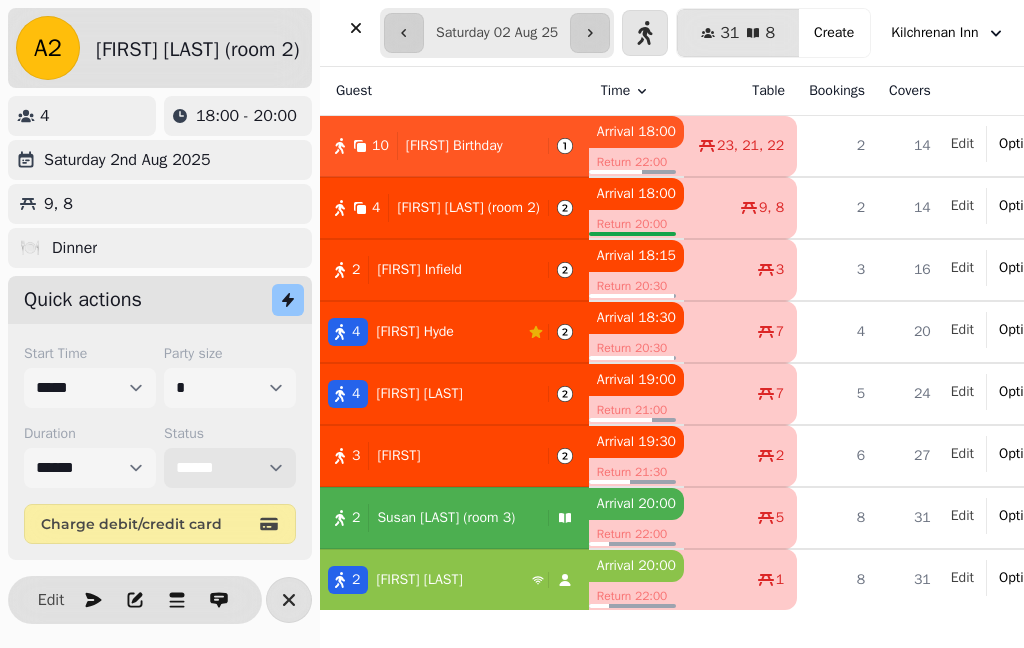 click on "**********" at bounding box center (230, 468) 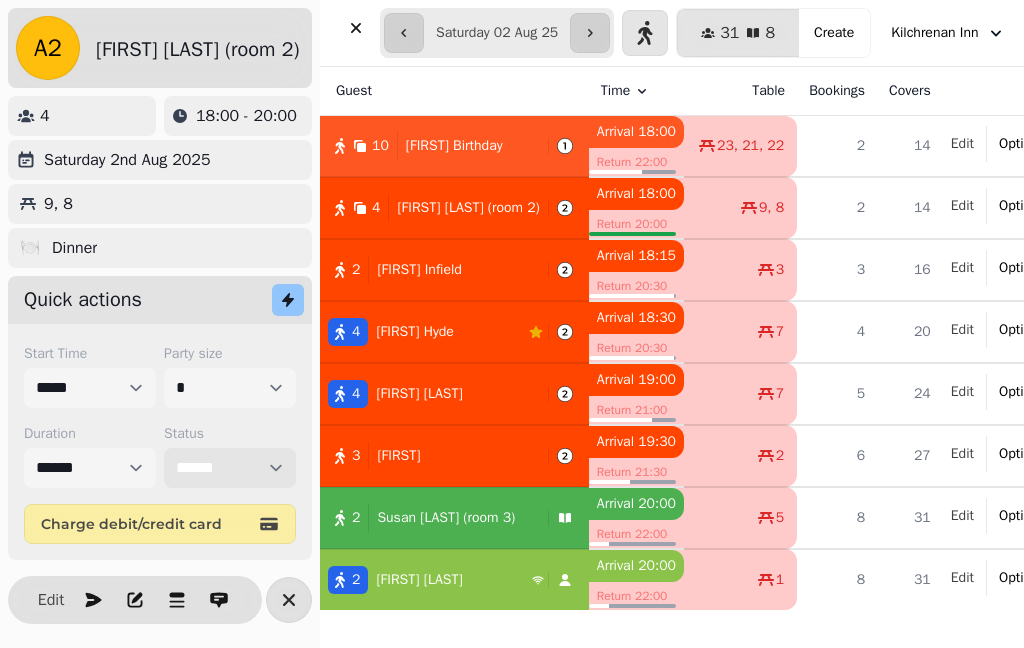 select on "******" 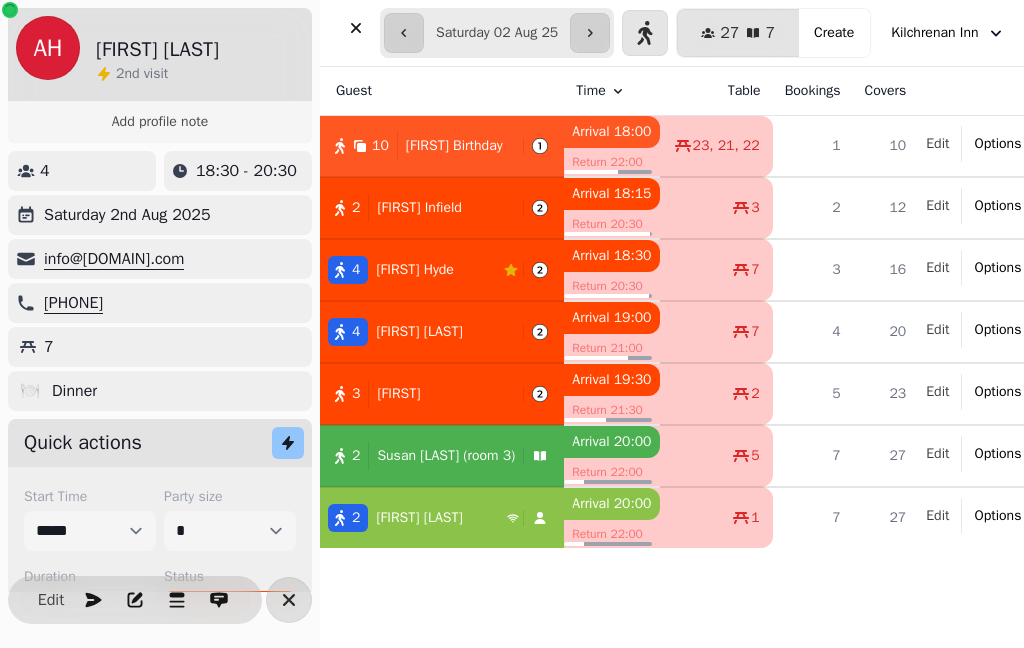 click on "2 [FIRST]    [LAST]" at bounding box center [417, 208] 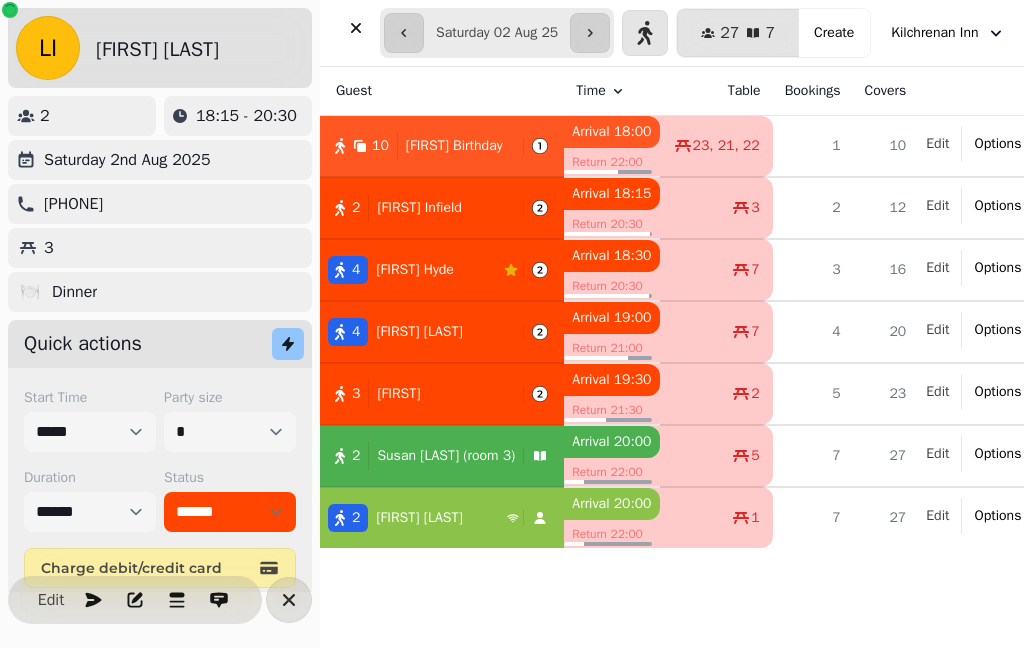 select on "**********" 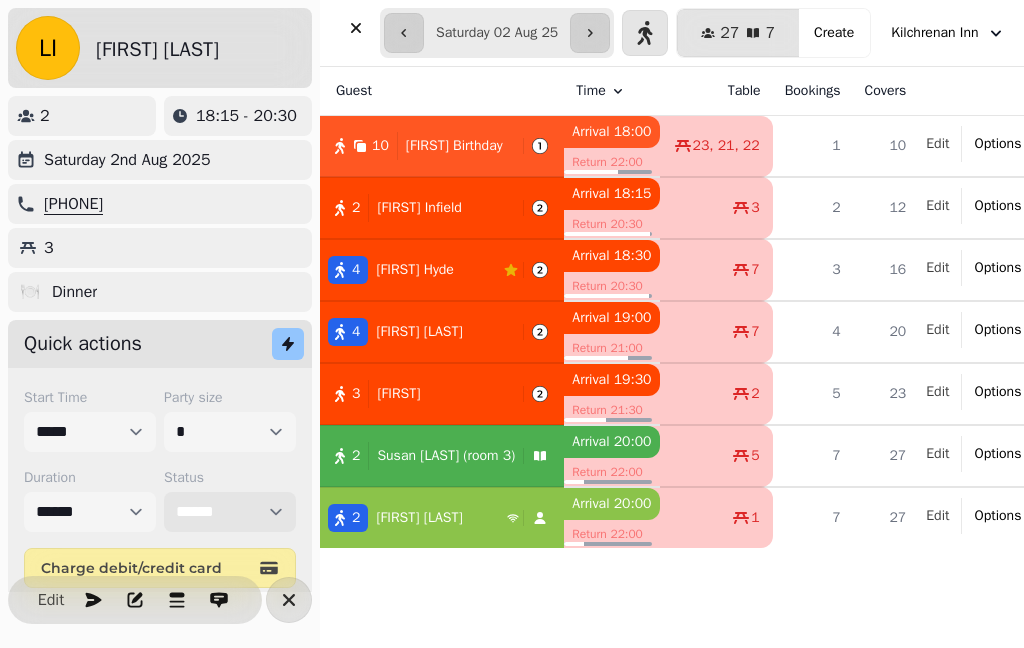 click on "**********" at bounding box center (230, 512) 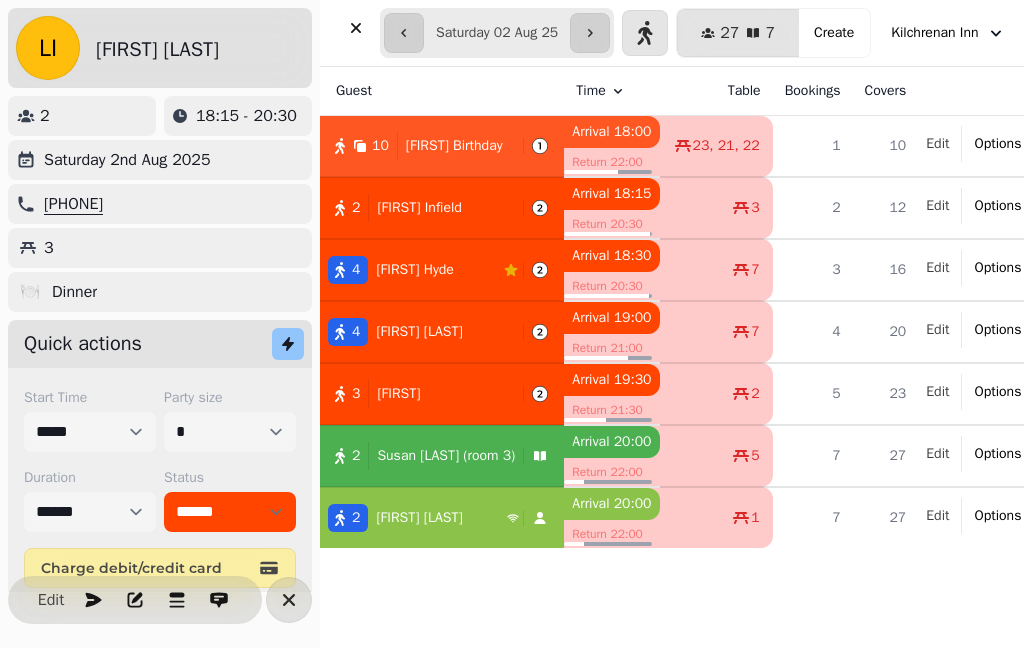 click on "2 [FIRST]    [LAST]" at bounding box center (417, 208) 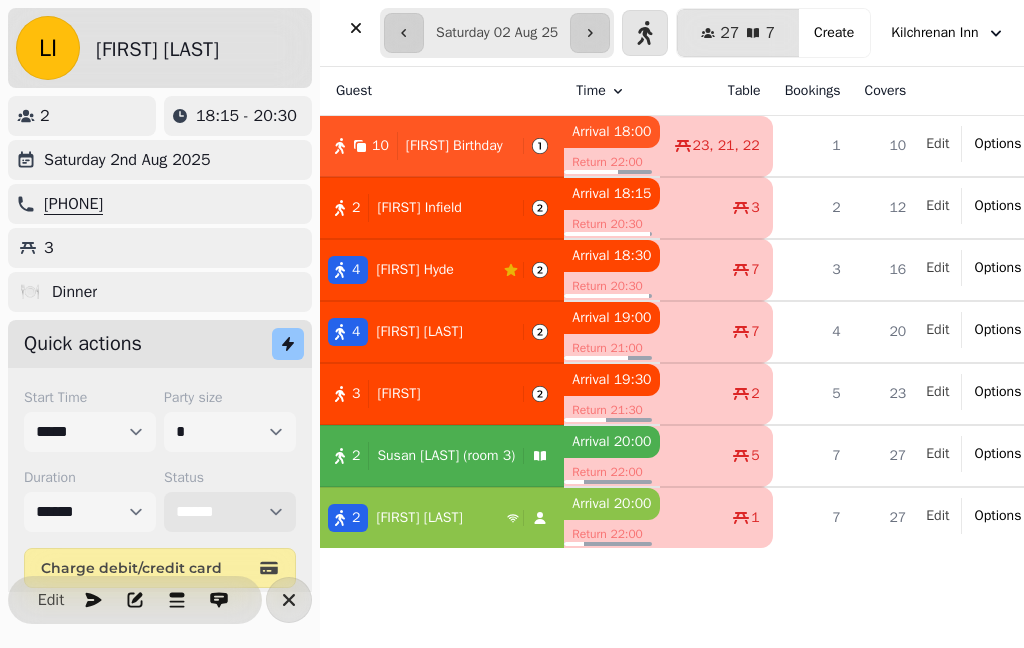 click on "**********" at bounding box center (230, 512) 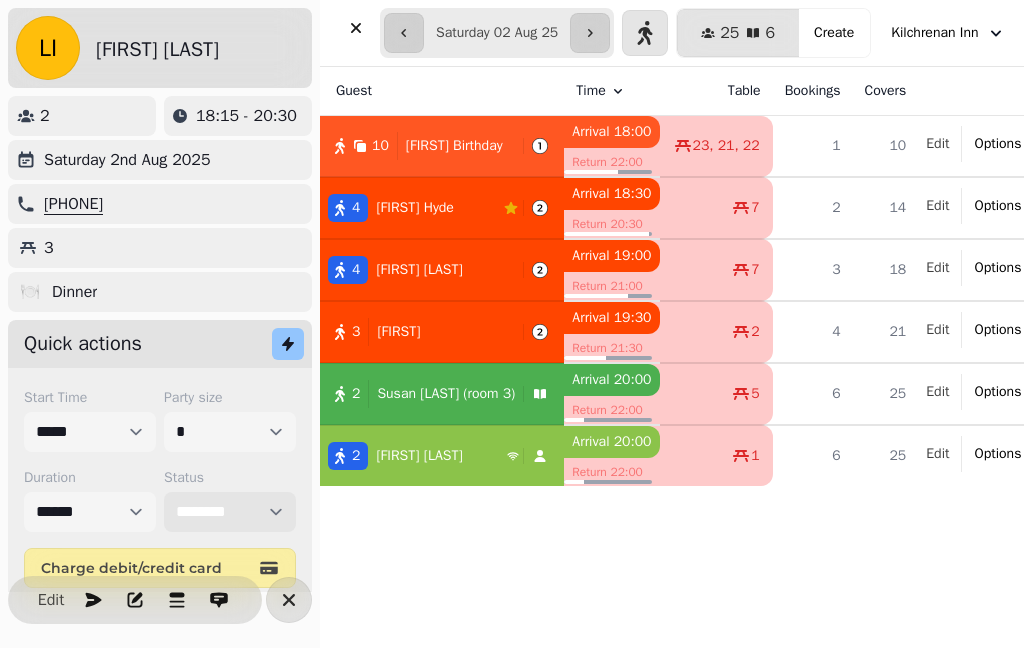 select on "******" 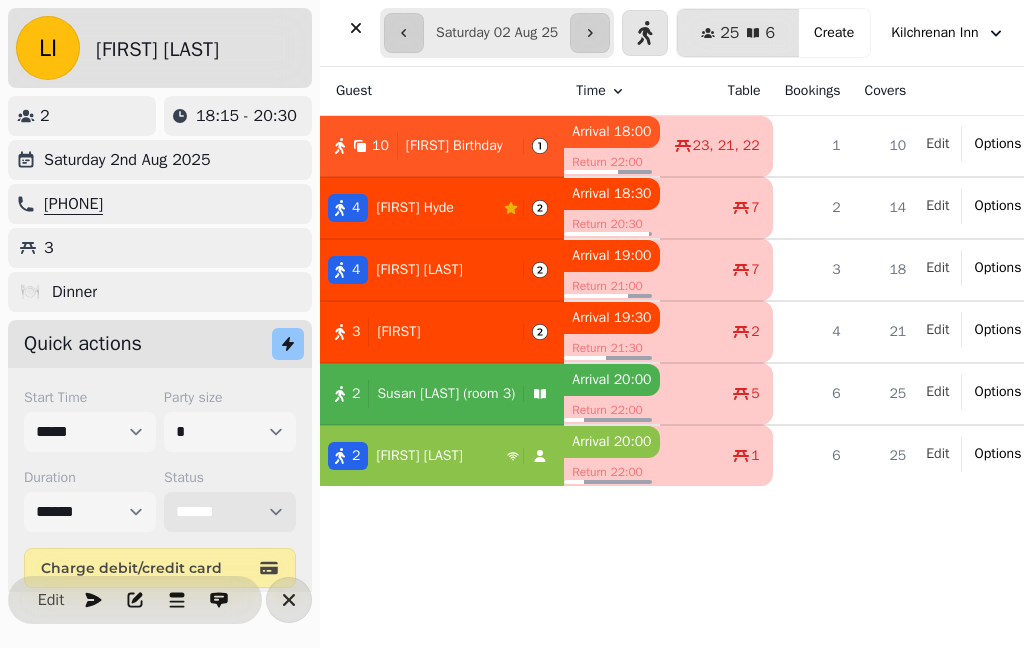 select on "**********" 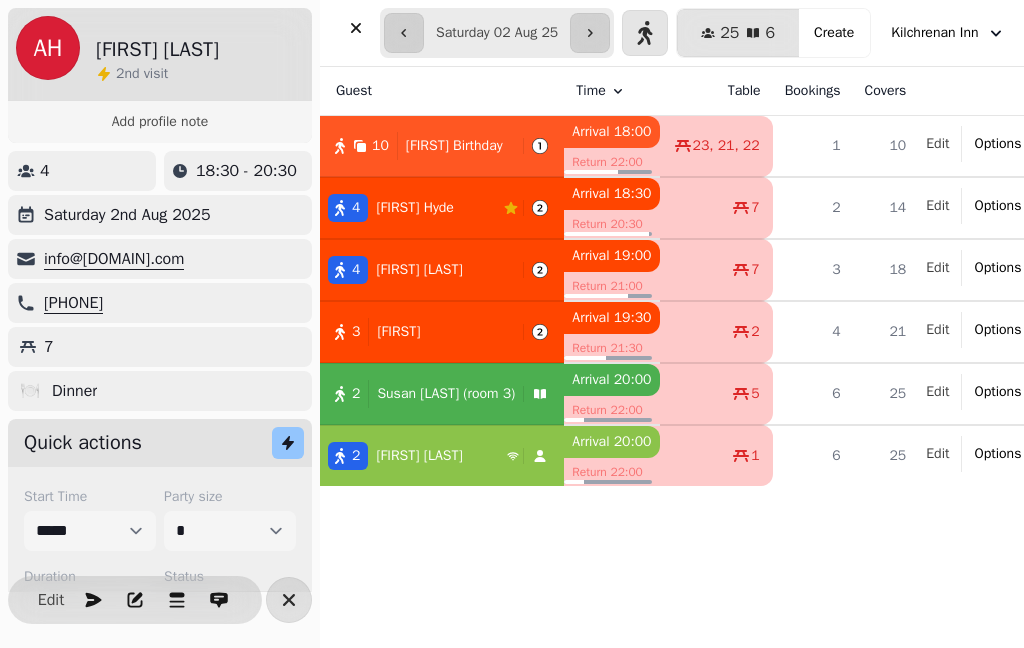 scroll, scrollTop: 54, scrollLeft: 0, axis: vertical 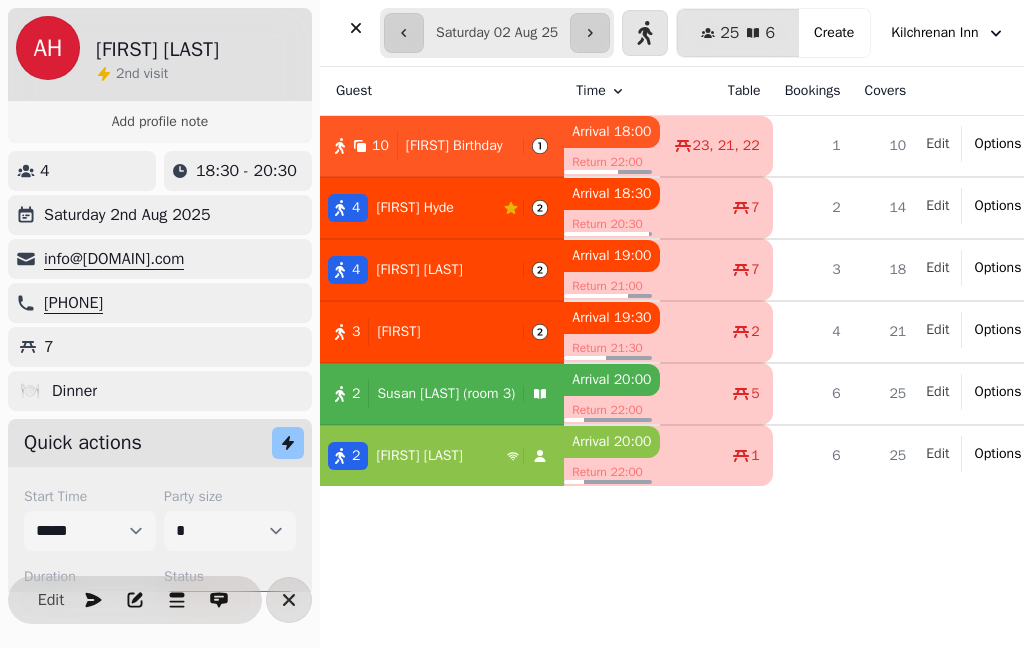 click on "[FIRST]    [LAST] (room 3)" at bounding box center [446, 394] 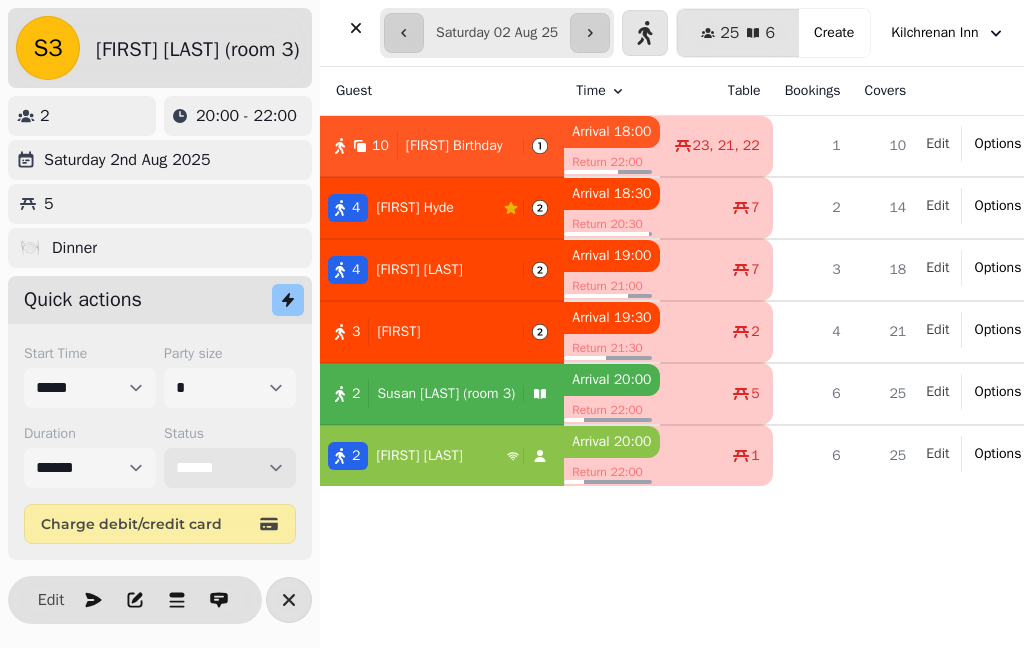 click on "**********" at bounding box center (230, 468) 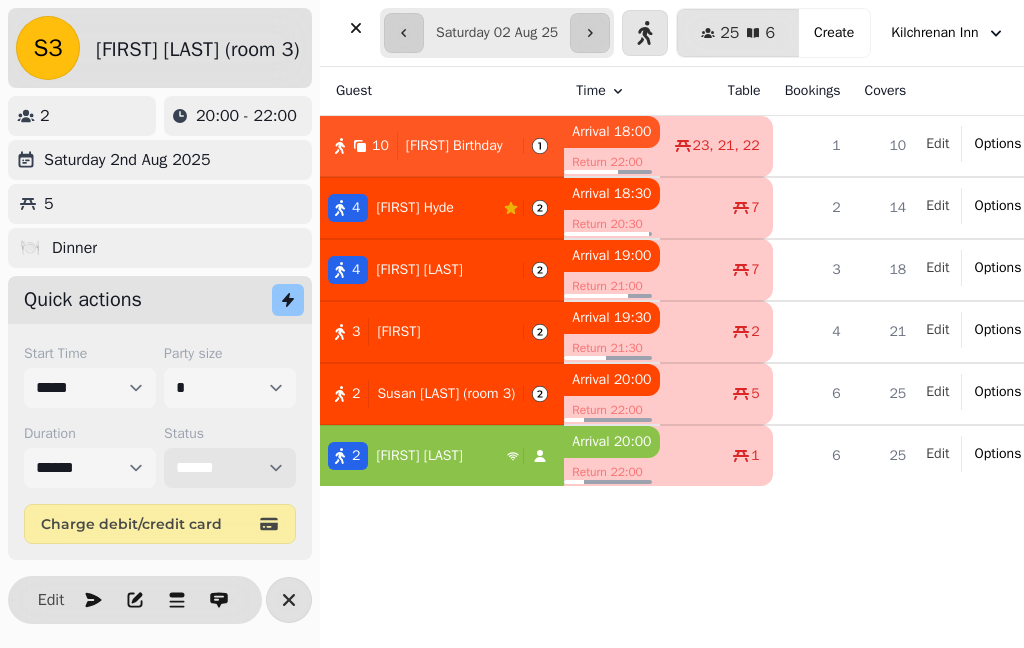 select on "******" 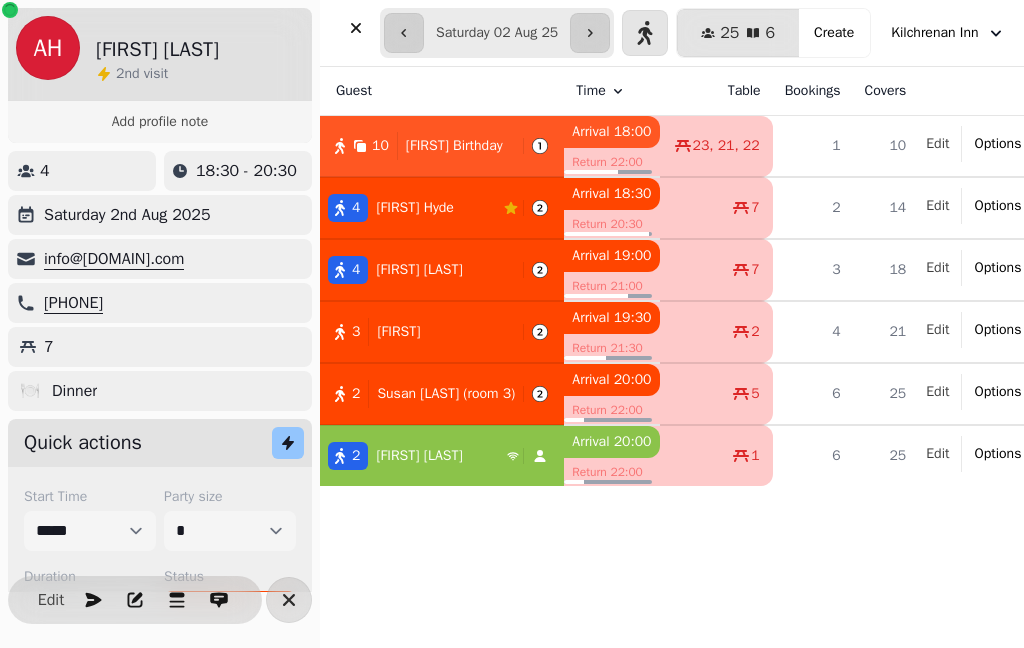 click on "2 [FIRST]   [LAST]" at bounding box center [413, 456] 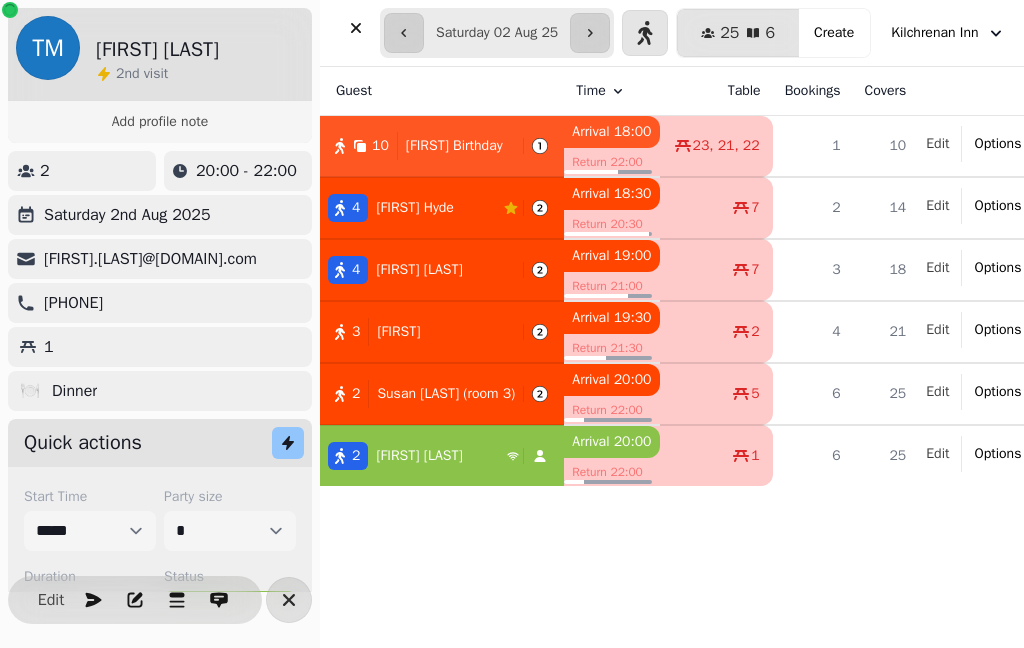 select on "**********" 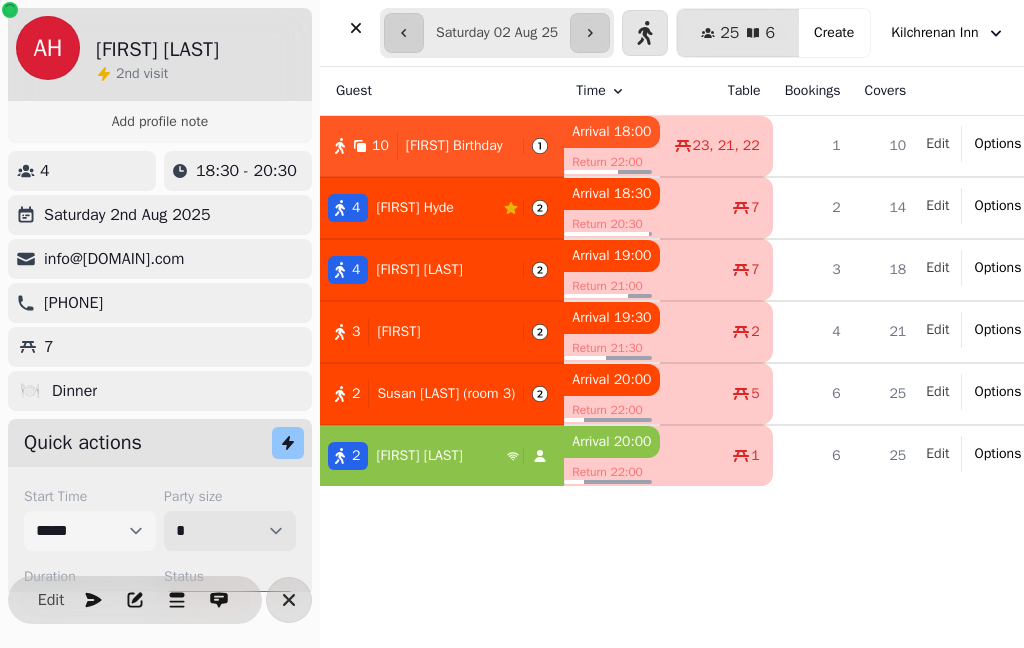 click on "* * * * * * * * * ** ** ** ** ** ** ** ** ** ** ** ** ** ** ** ** ** ** ** ** ** ** ** ** ** ** ** ** ** ** ** ** ** ** ** ** ** ** ** ** ** ** ** ** ** ** ** ** ** ** ** ** ** ** ** ** ** ** ** ** ** ** ** ** ** ** ** ** ** ** ** ** ** ** ** ** ** ** ** ** ** ** ** ** ** ** ** ** ** ** *** *** *** *** *** *** *** *** *** *** *** *** *** *** *** *** *** *** *** *** *** *** *** *** *** *** *** *** *** *** *** *** *** *** *** *** *** *** *** *** *** *** *** *** *** *** *** *** *** *** *** *** *** *** *** *** *** *** *** *** *** *** *** *** *** *** *** *** *** *** *** *** *** *** *** *** *** *** *** *** *** *** *** *** *** *** *** *** *** *** *** *** *** *** *** *** *** *** *** *** *** *** *** *** *** *** *** *** *** *** *** *** *** *** *** *** *** *** *** *** *** *** *** *** *** *** *** *** *** *** *** *** *** *** *** *** *** *** *** *** *** *** *** *** *** *** *** *** *** *** ***" at bounding box center [230, 531] 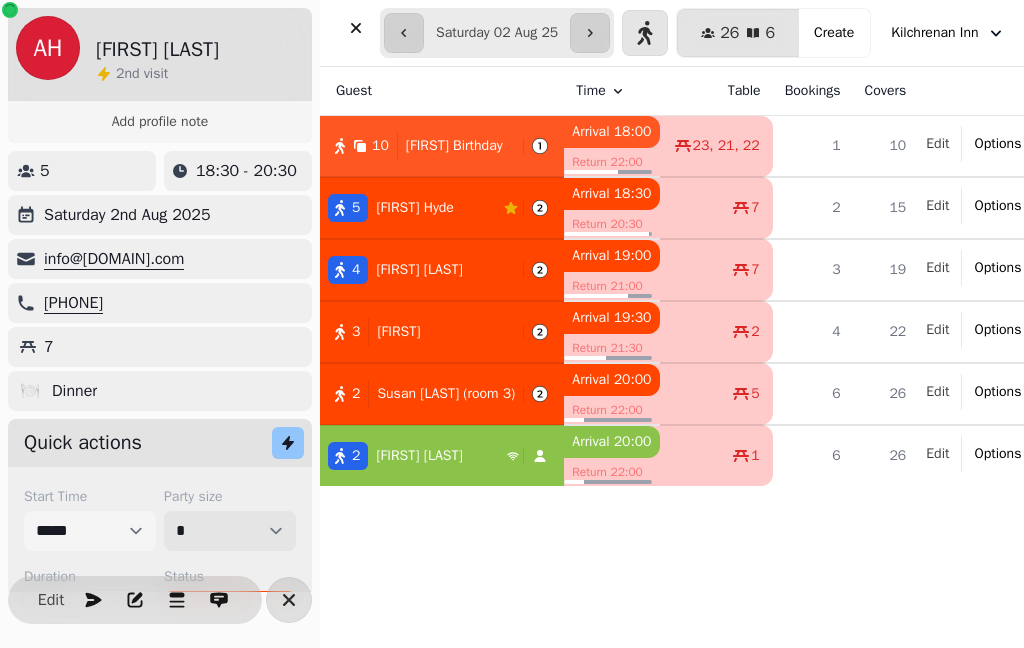 click on "* * * * * * * * * ** ** ** ** ** ** ** ** ** ** ** ** ** ** ** ** ** ** ** ** ** ** ** ** ** ** ** ** ** ** ** ** ** ** ** ** ** ** ** ** ** ** ** ** ** ** ** ** ** ** ** ** ** ** ** ** ** ** ** ** ** ** ** ** ** ** ** ** ** ** ** ** ** ** ** ** ** ** ** ** ** ** ** ** ** ** ** ** ** ** *** *** *** *** *** *** *** *** *** *** *** *** *** *** *** *** *** *** *** *** *** *** *** *** *** *** *** *** *** *** *** *** *** *** *** *** *** *** *** *** *** *** *** *** *** *** *** *** *** *** *** *** *** *** *** *** *** *** *** *** *** *** *** *** *** *** *** *** *** *** *** *** *** *** *** *** *** *** *** *** *** *** *** *** *** *** *** *** *** *** *** *** *** *** *** *** *** *** *** *** *** *** *** *** *** *** *** *** *** *** *** *** *** *** *** *** *** *** *** *** *** *** *** *** *** *** *** *** *** *** *** *** *** *** *** *** *** *** *** *** *** *** *** *** *** *** *** *** *** *** ***" at bounding box center (230, 531) 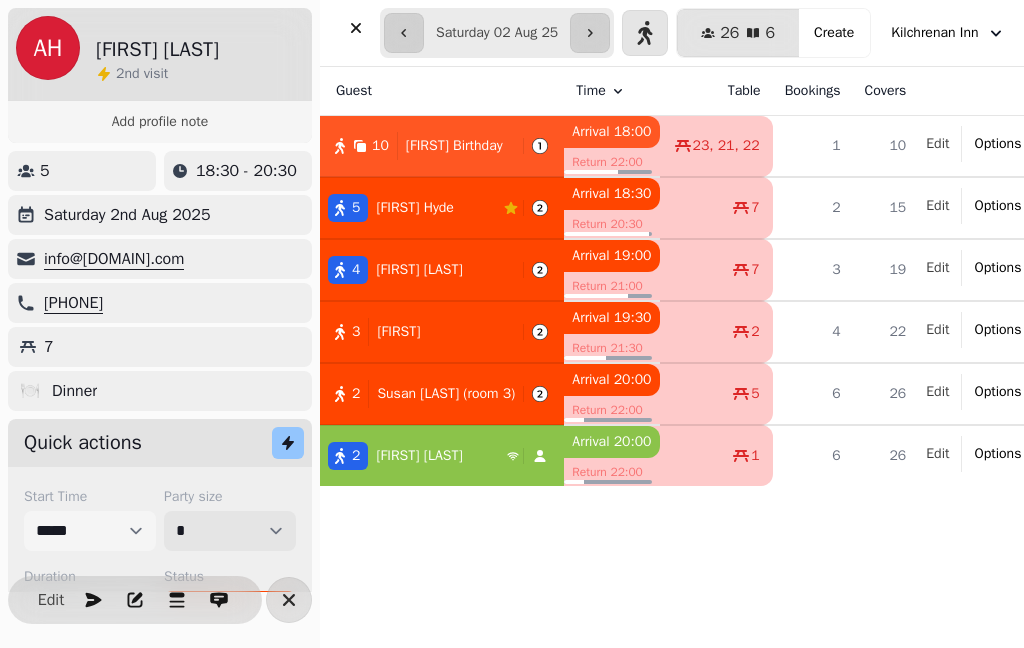 select on "*" 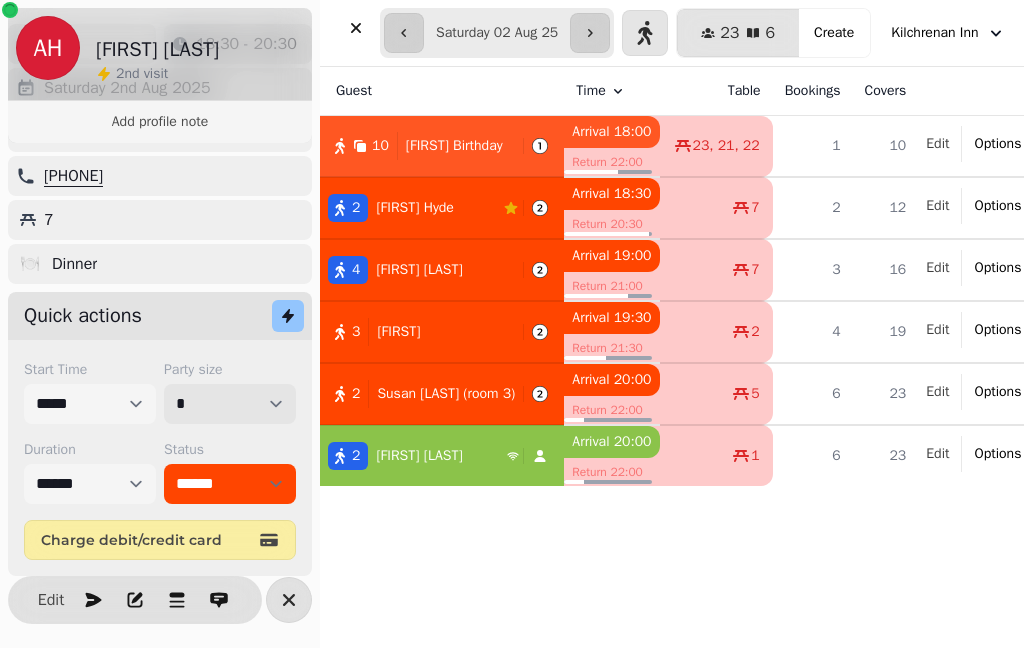 scroll, scrollTop: 126, scrollLeft: 0, axis: vertical 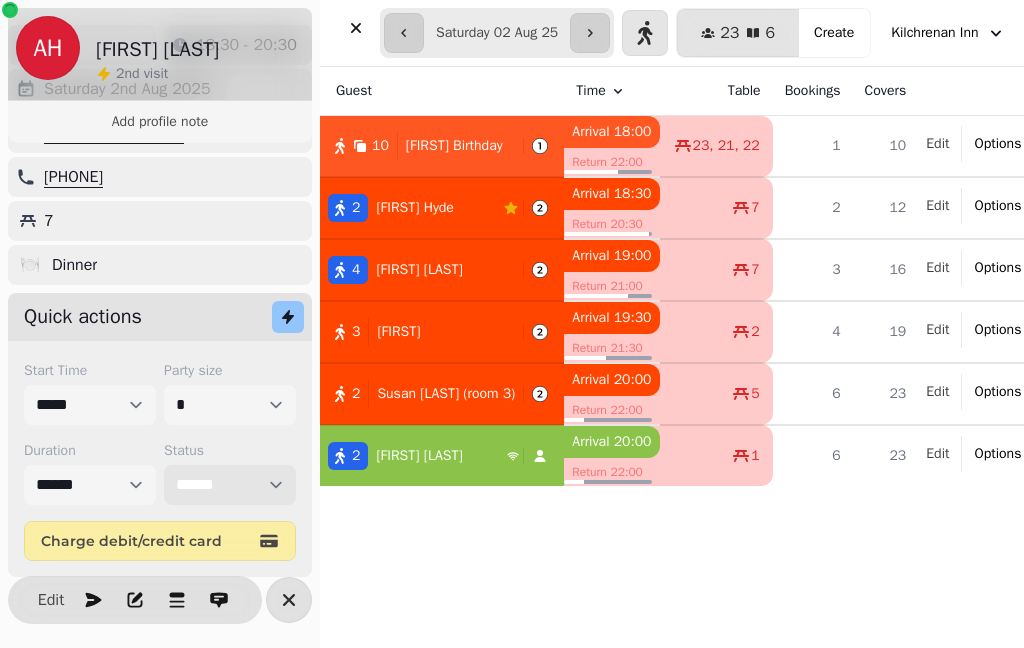 click on "**********" at bounding box center (230, 485) 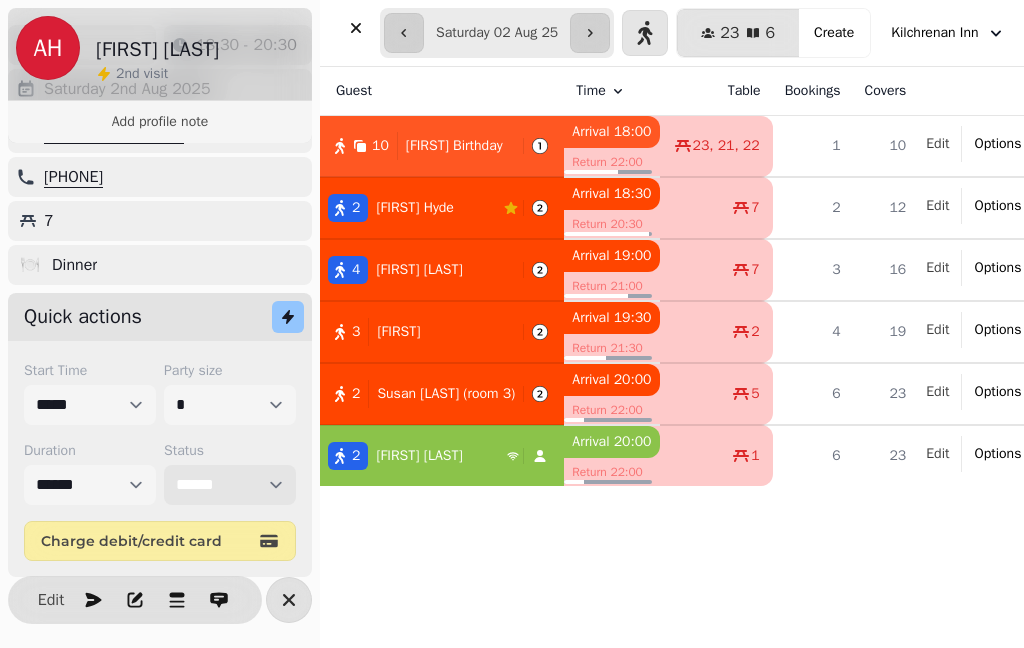 scroll, scrollTop: 73, scrollLeft: -1, axis: both 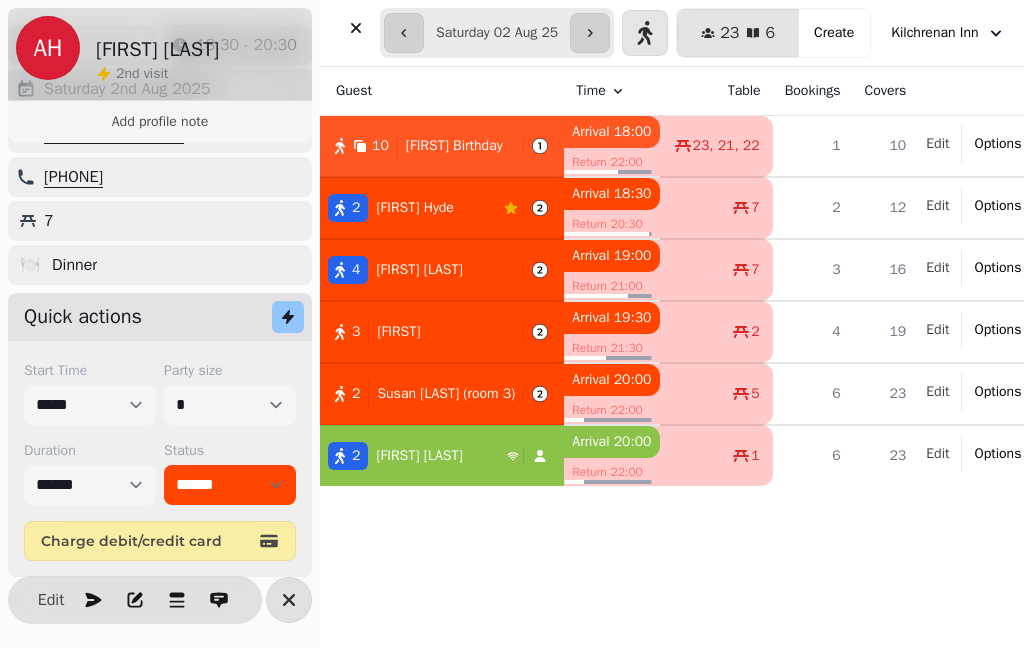 click on "2 [FIRST]   [LAST]" at bounding box center [413, 456] 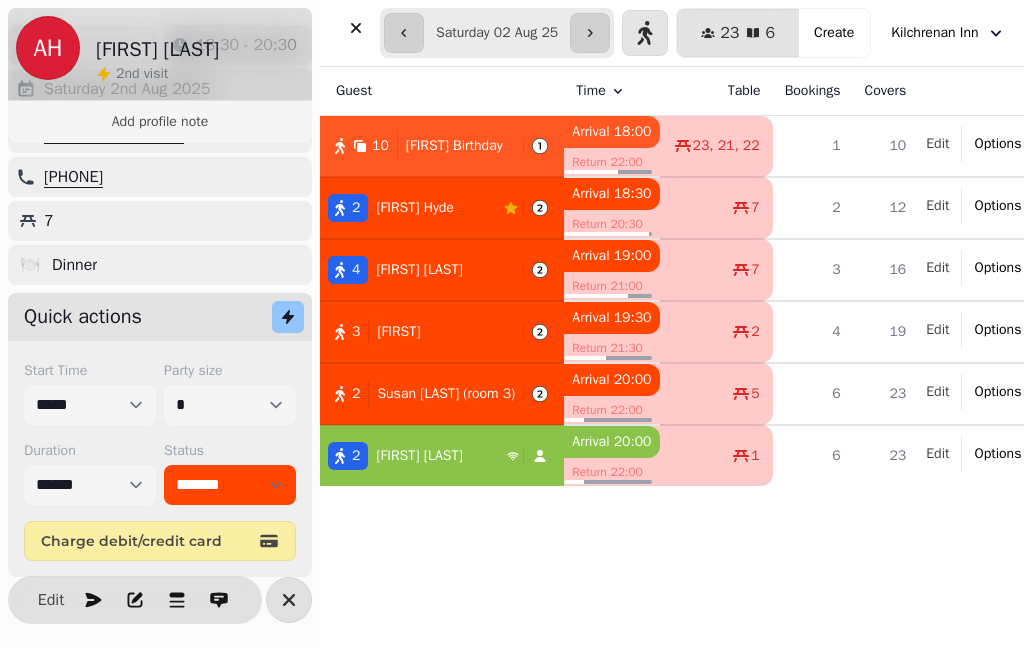 select on "**********" 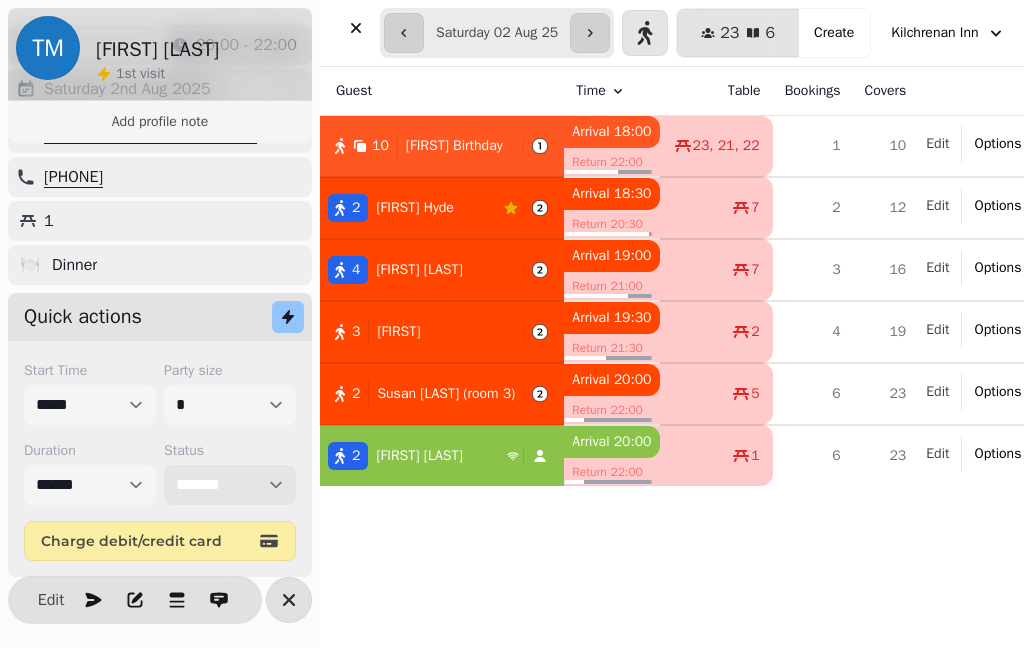 click on "**********" at bounding box center (230, 485) 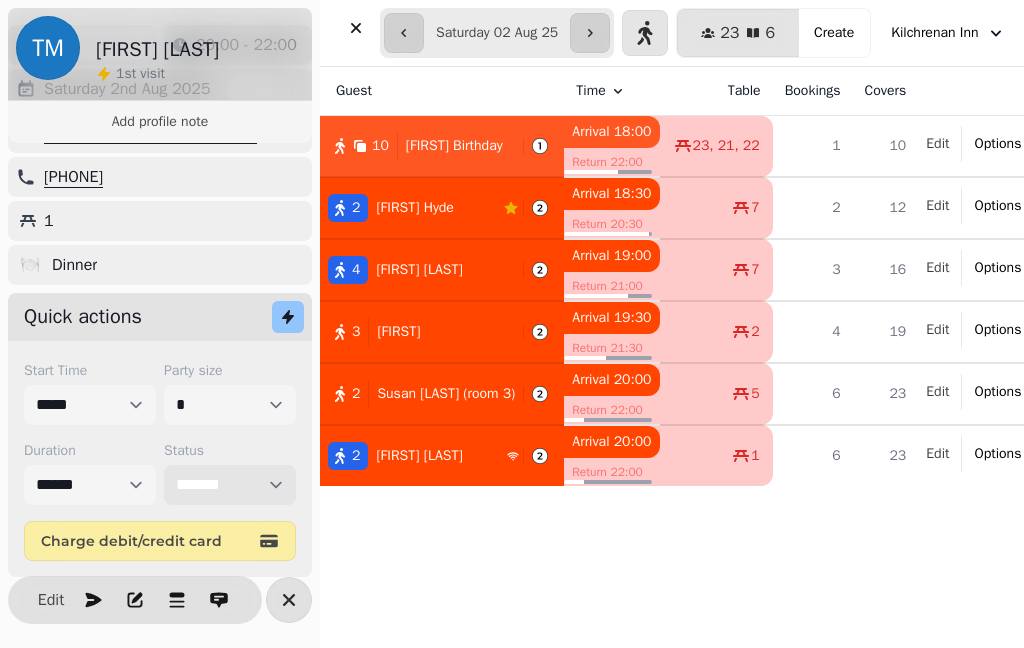 select on "******" 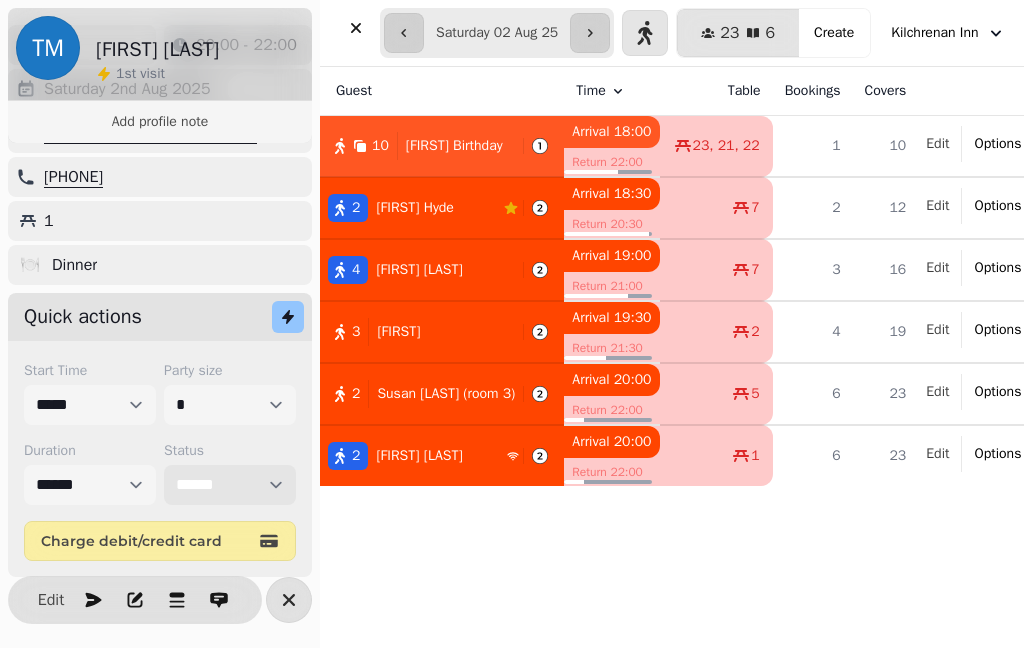 select on "**********" 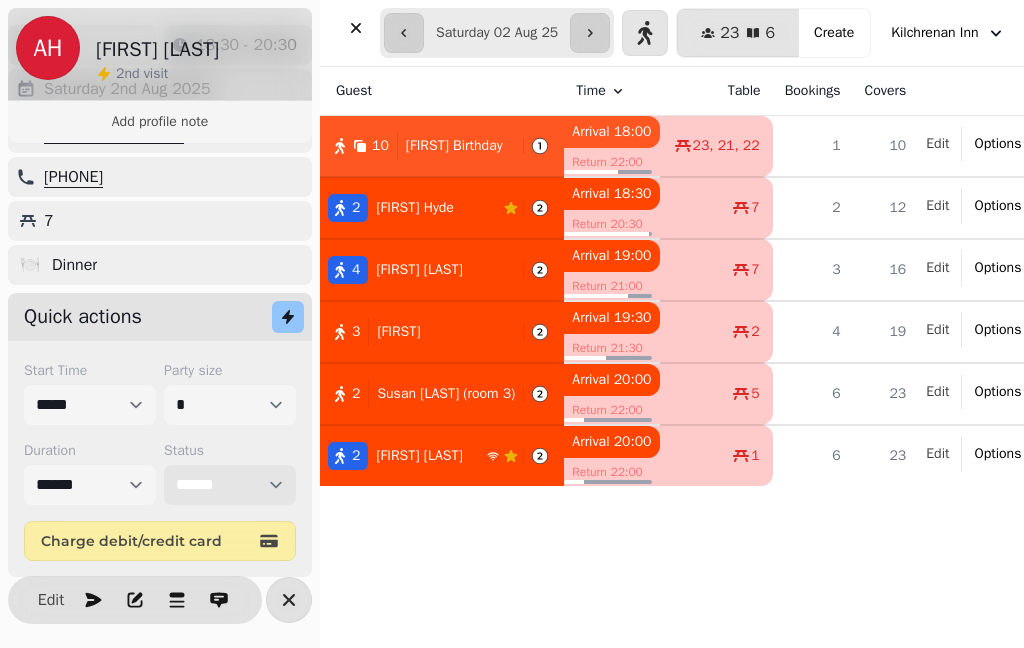 scroll, scrollTop: 54, scrollLeft: 0, axis: vertical 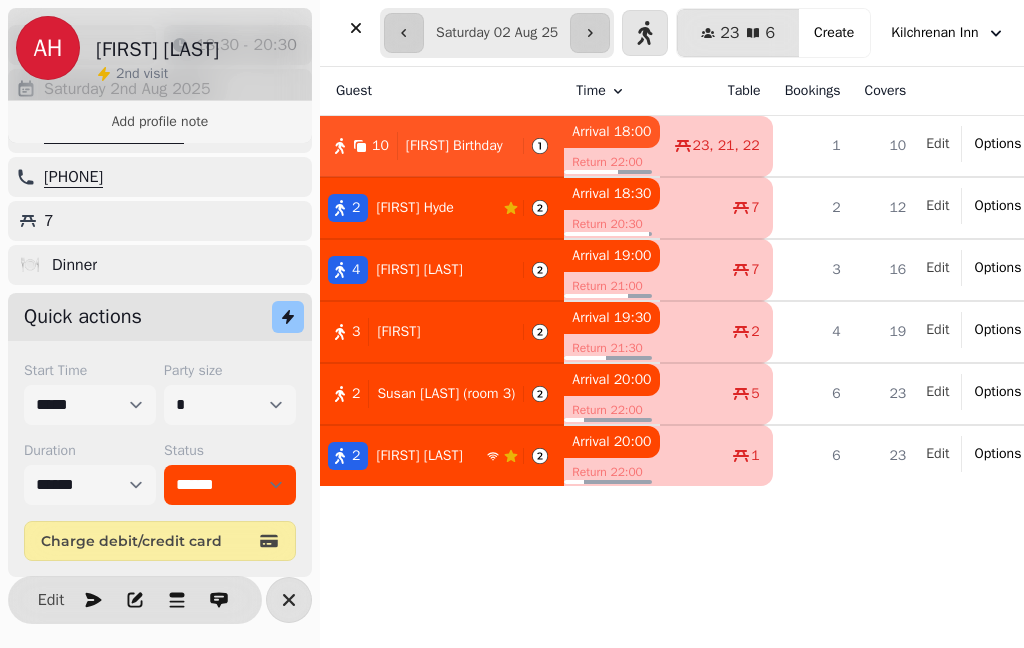 click on "Create" at bounding box center (834, 33) 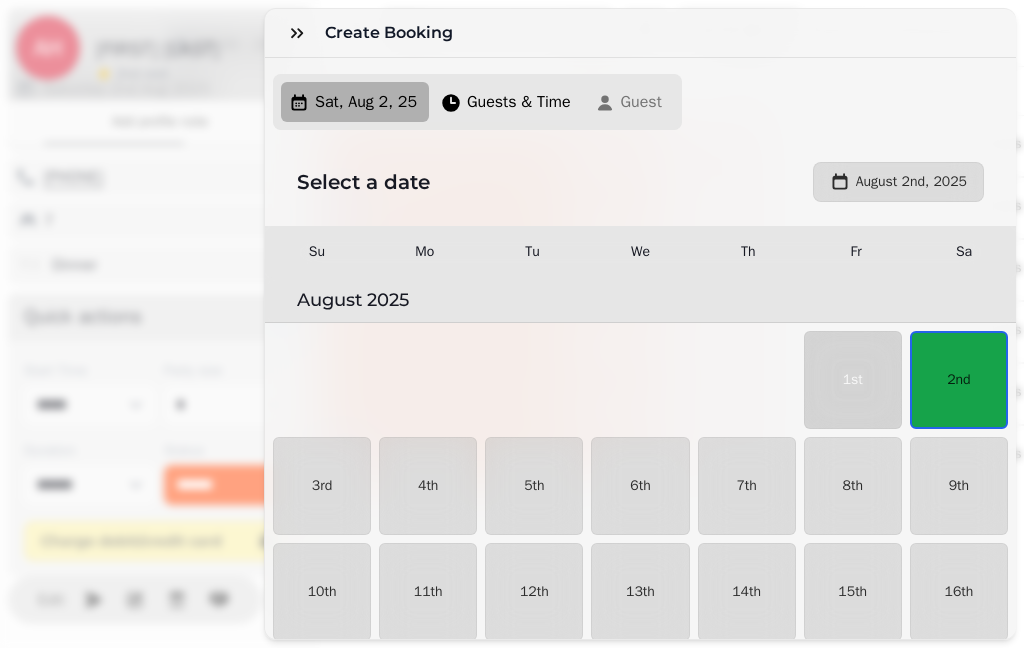 click on "2nd" at bounding box center (959, 380) 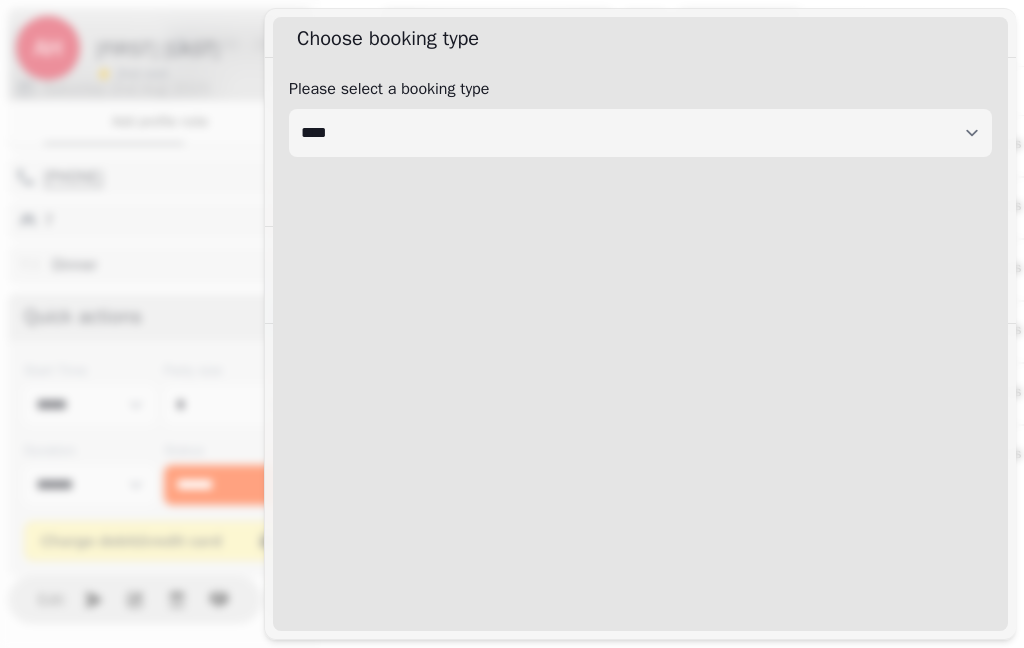 select on "****" 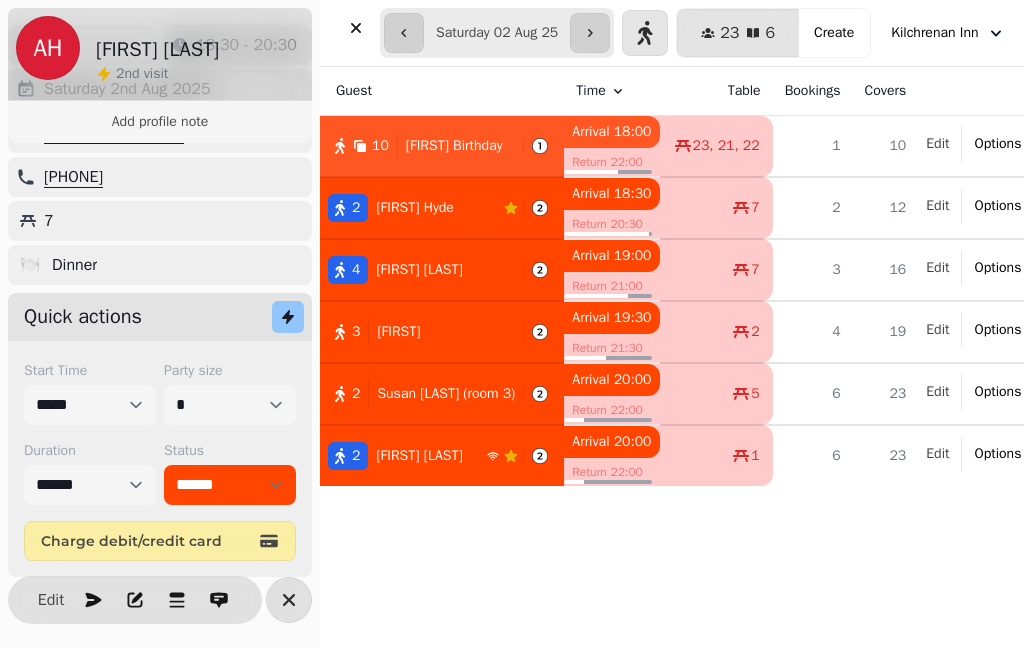 click 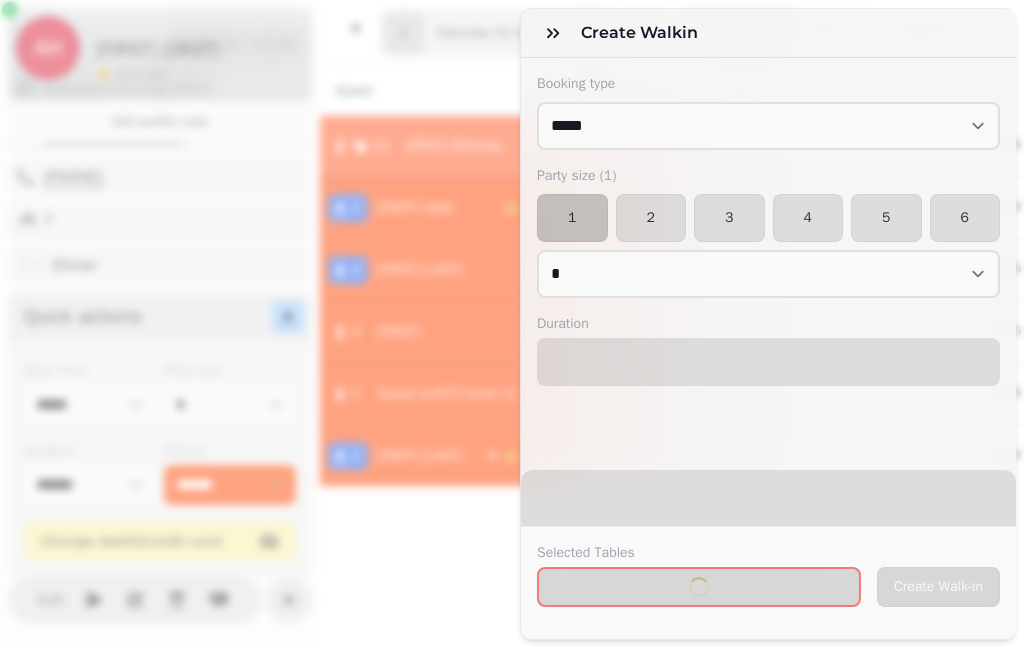 select on "****" 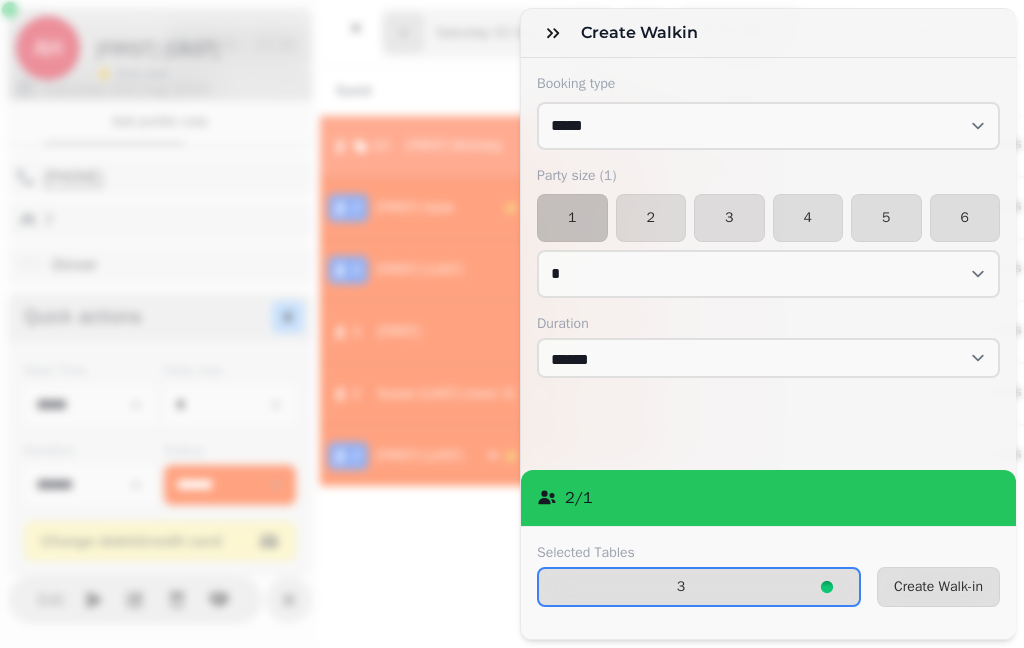 click on "4" at bounding box center [808, 218] 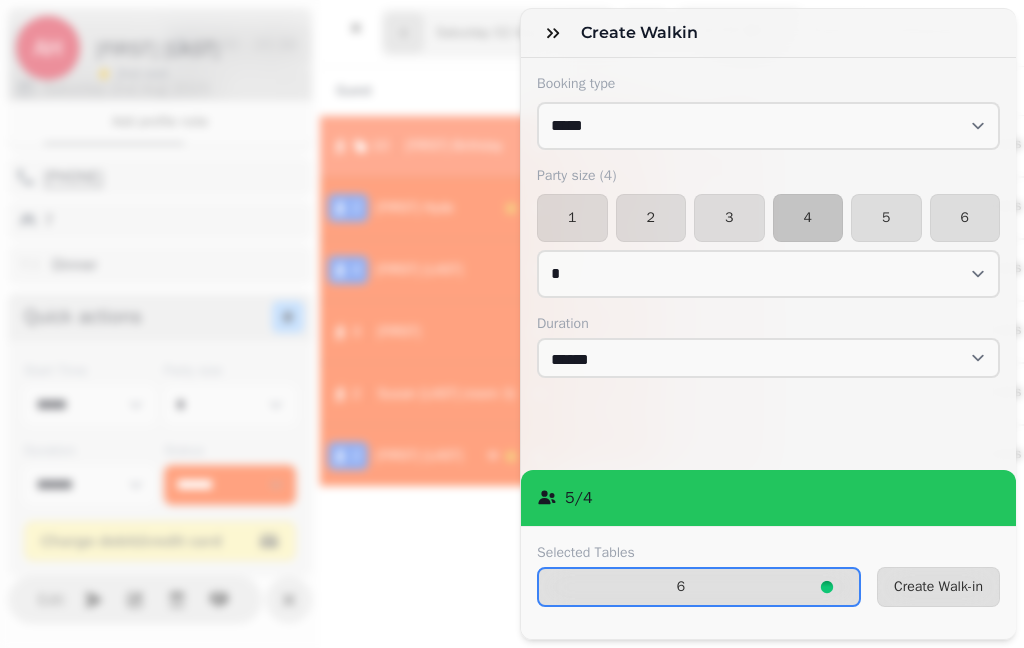 click on "6" at bounding box center [681, 587] 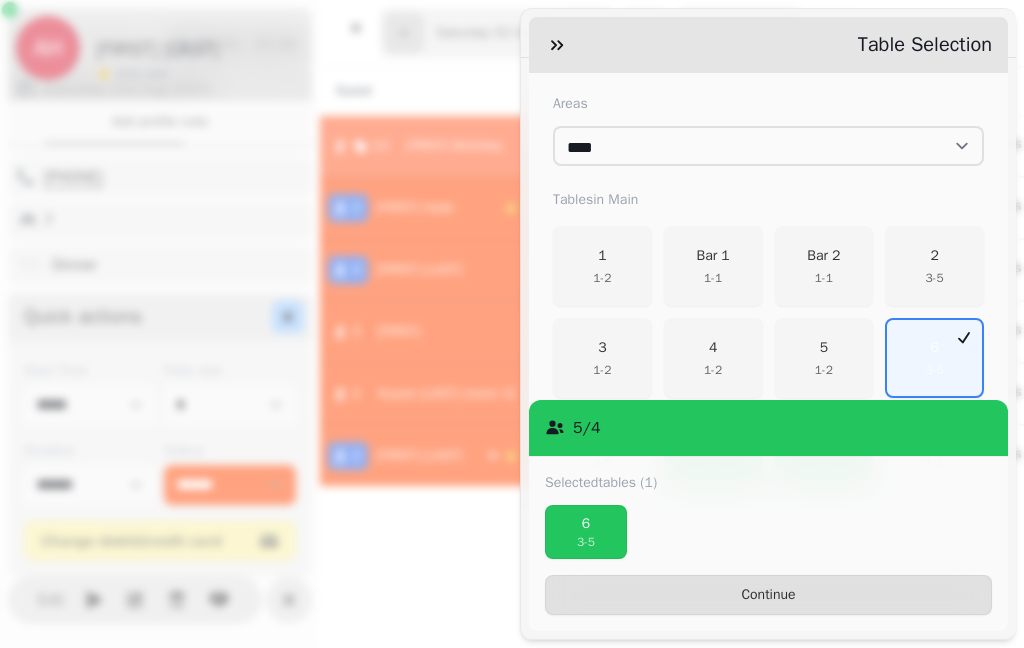 scroll, scrollTop: 310, scrollLeft: 0, axis: vertical 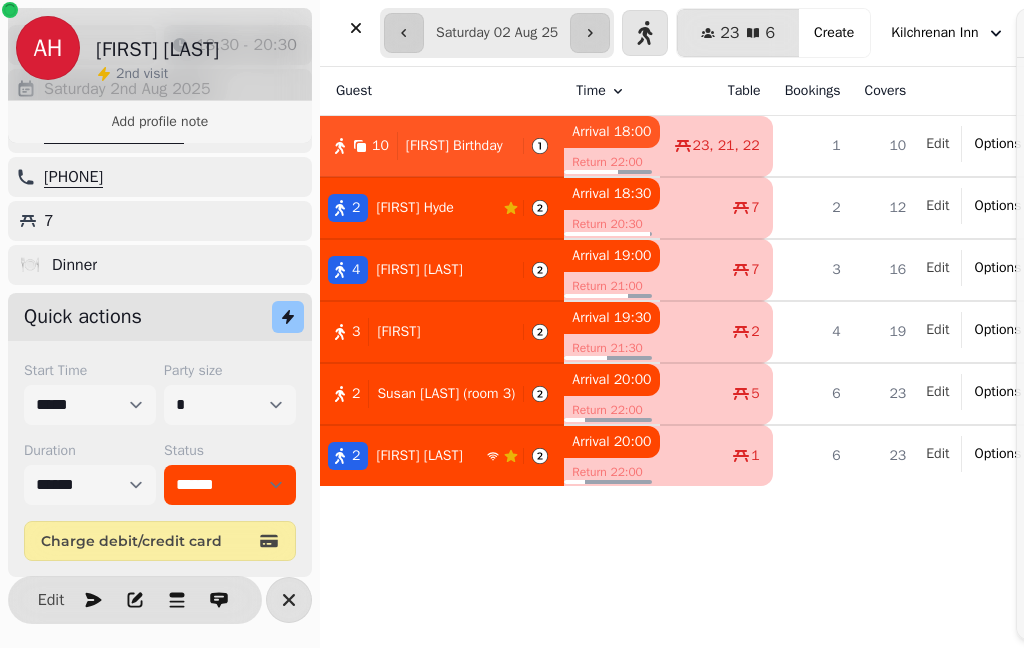 click 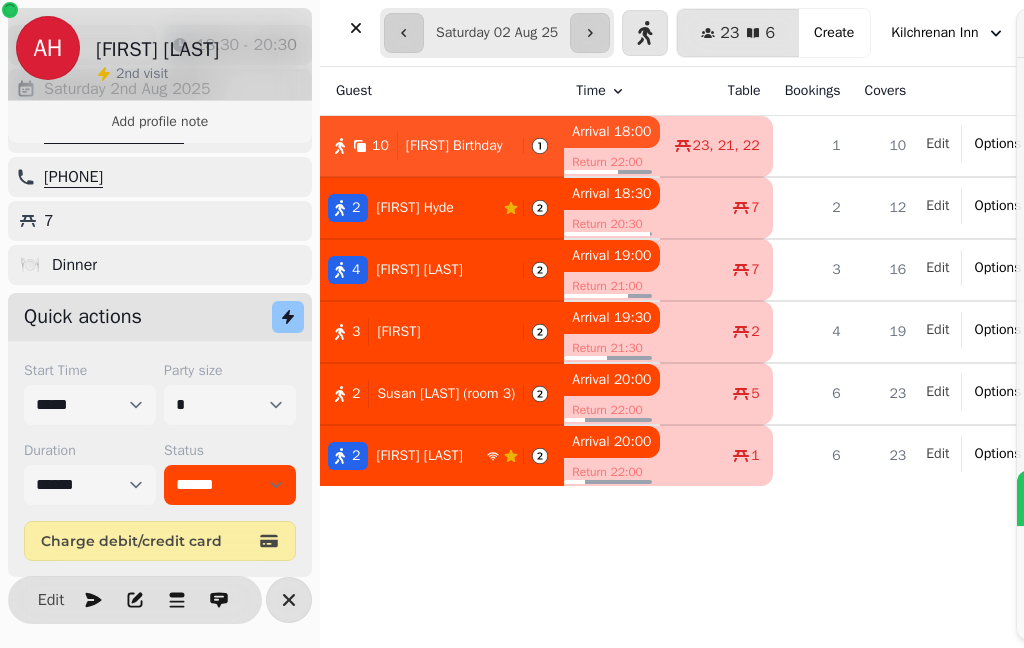 click 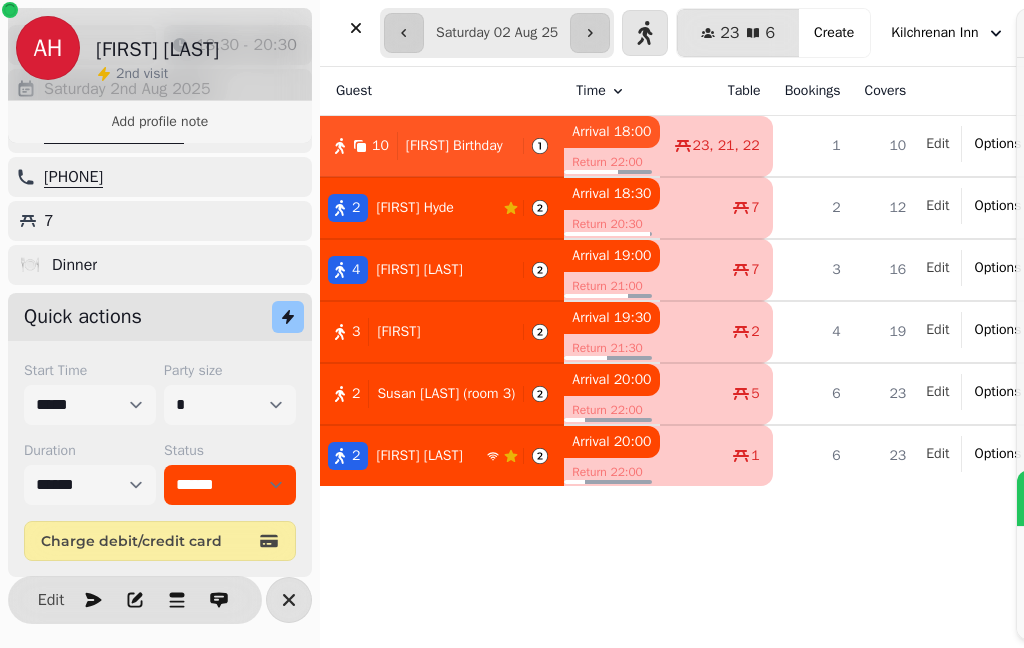 click on "5 / 4" at bounding box center [1264, 498] 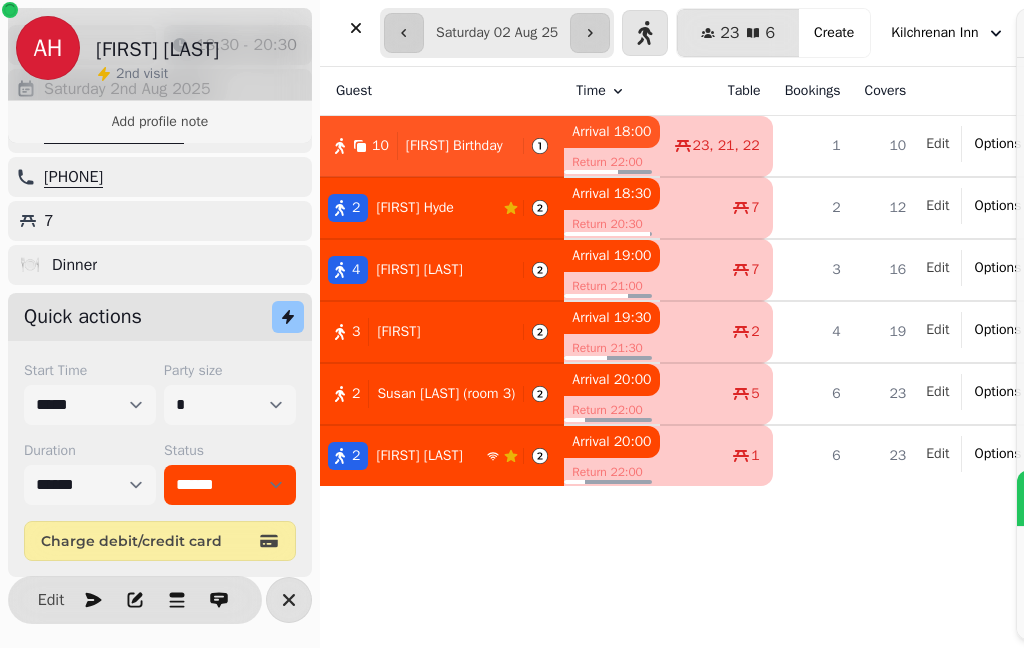 click 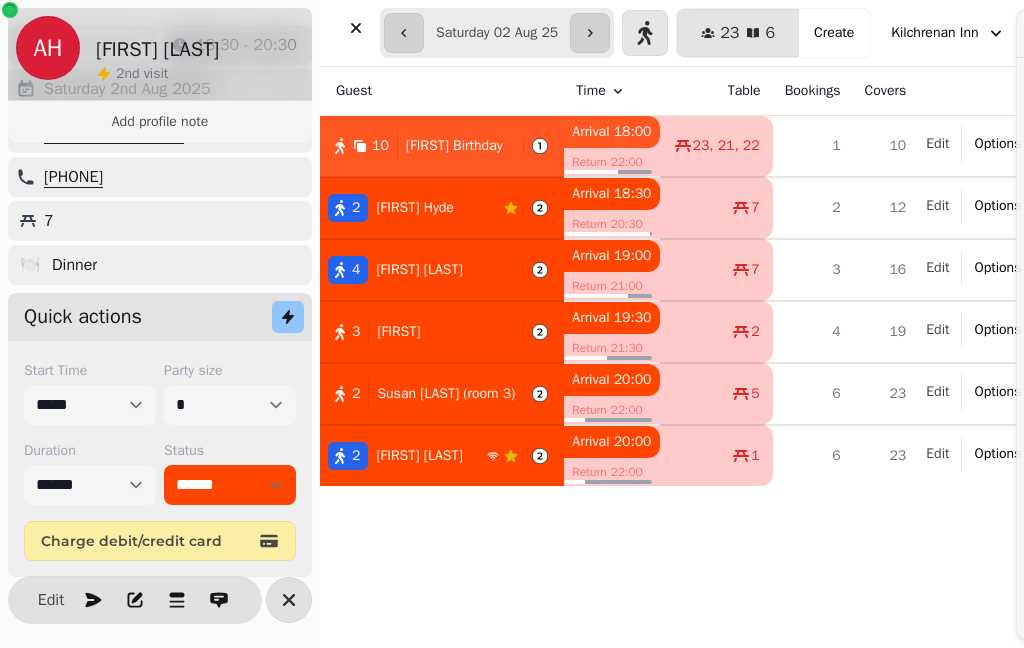 click on "**********" at bounding box center (1264, 348) 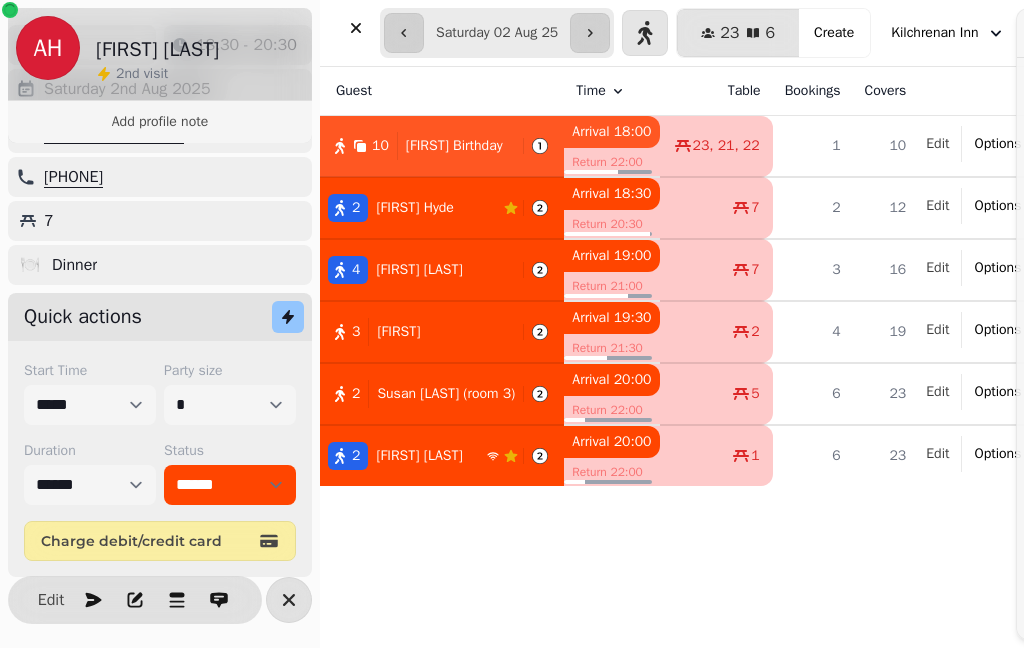 click on "**********" at bounding box center [1264, 348] 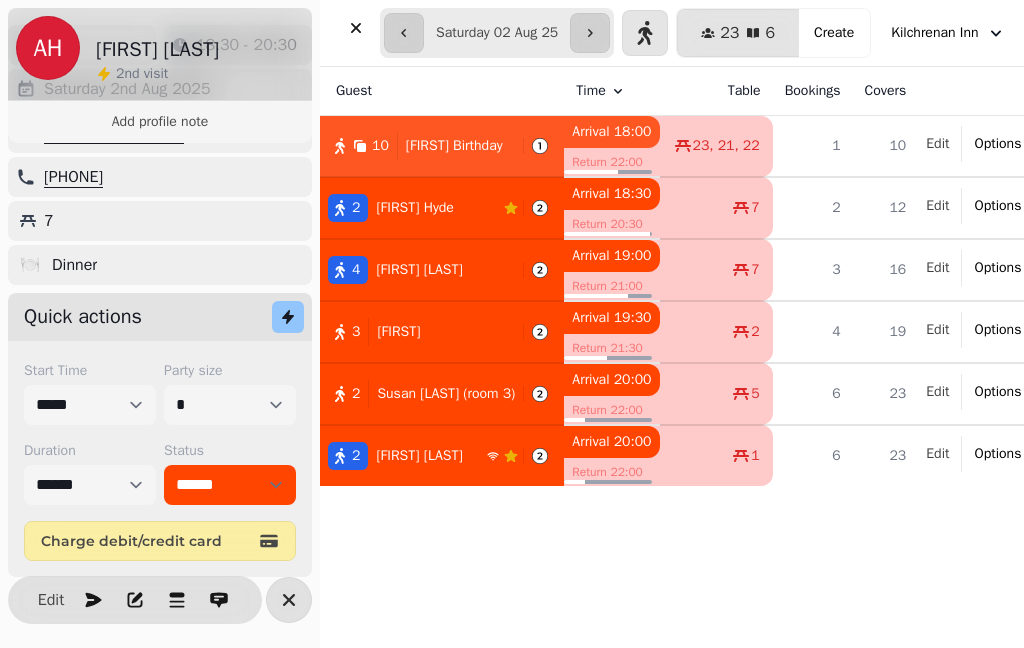 click on "Options" at bounding box center [1011, 330] 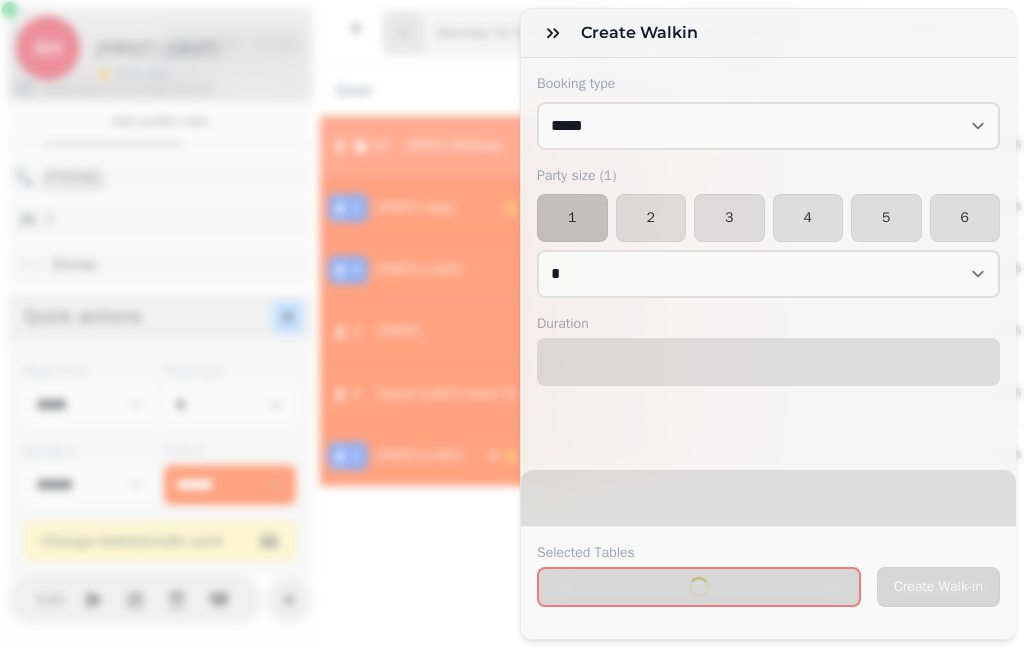 select on "****" 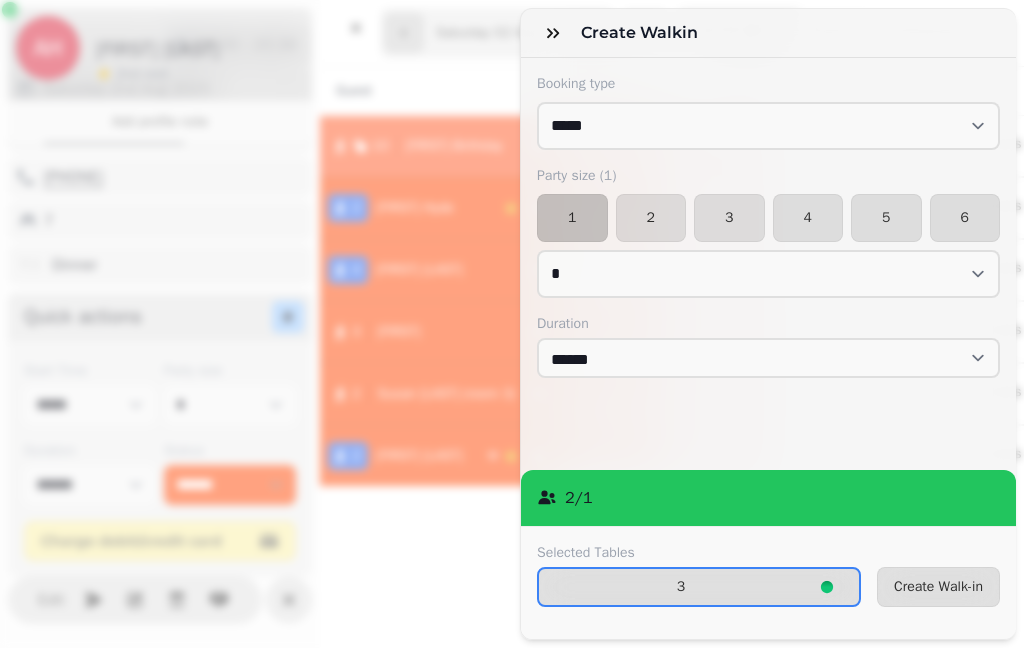 click on "4" at bounding box center [808, 218] 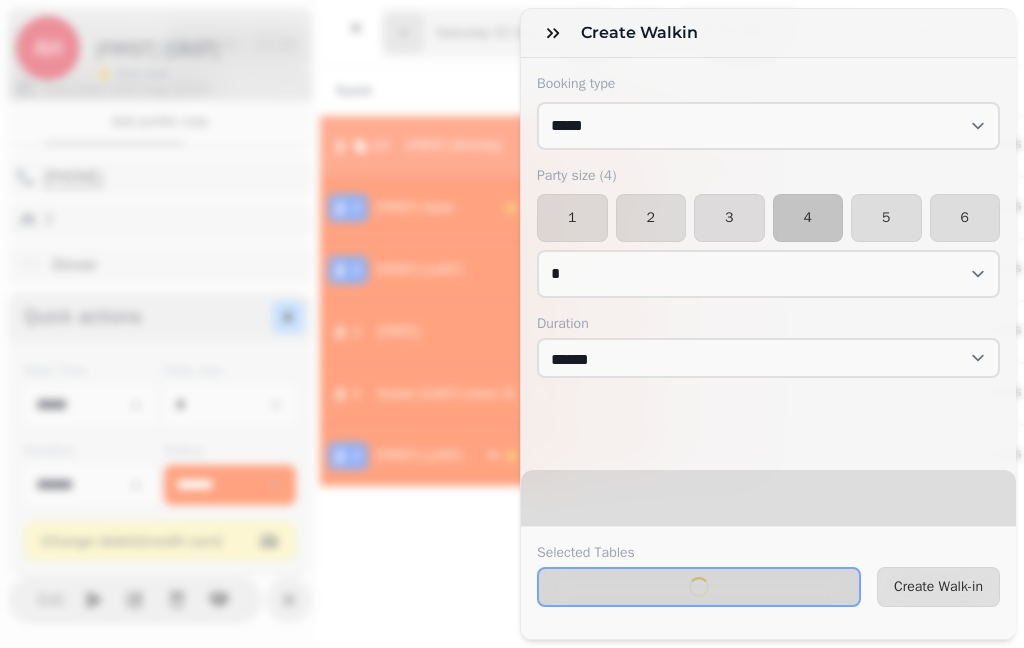 select on "*" 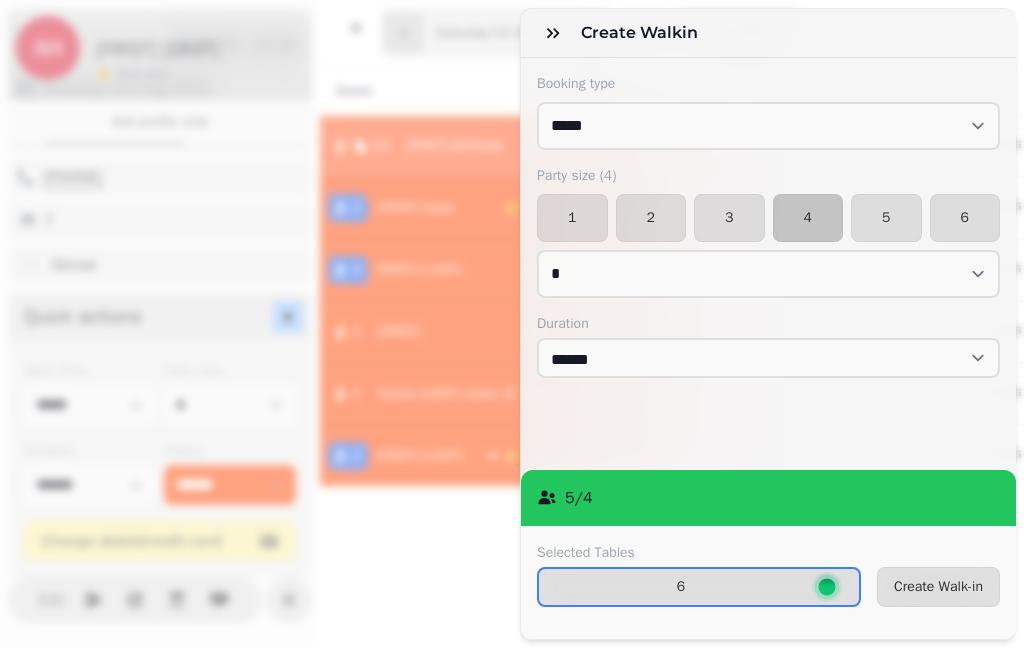 click on "6" at bounding box center [681, 587] 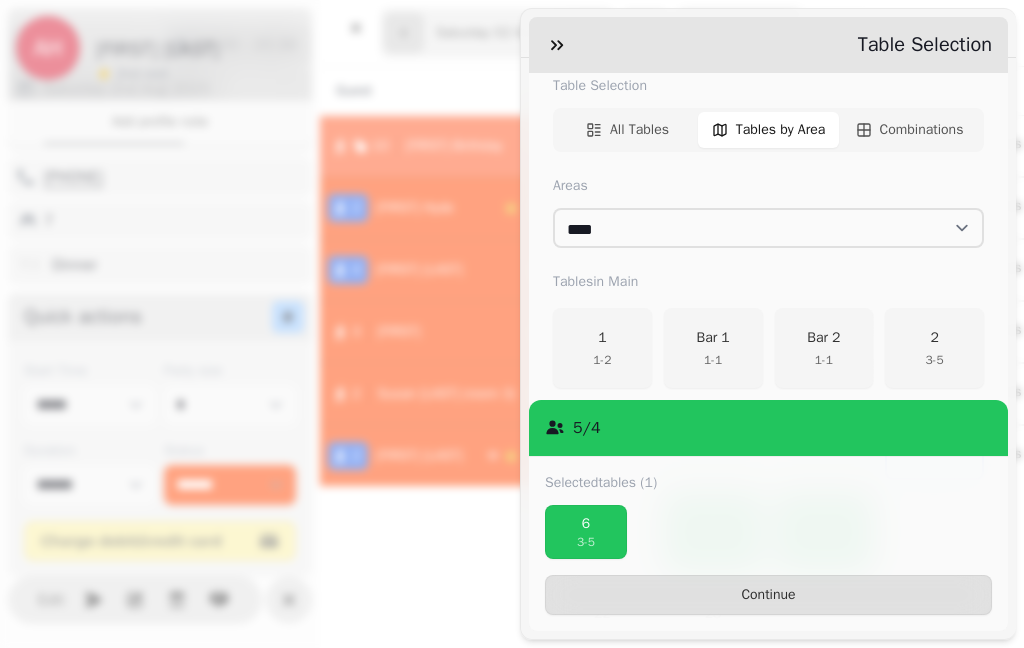 scroll, scrollTop: 211, scrollLeft: 0, axis: vertical 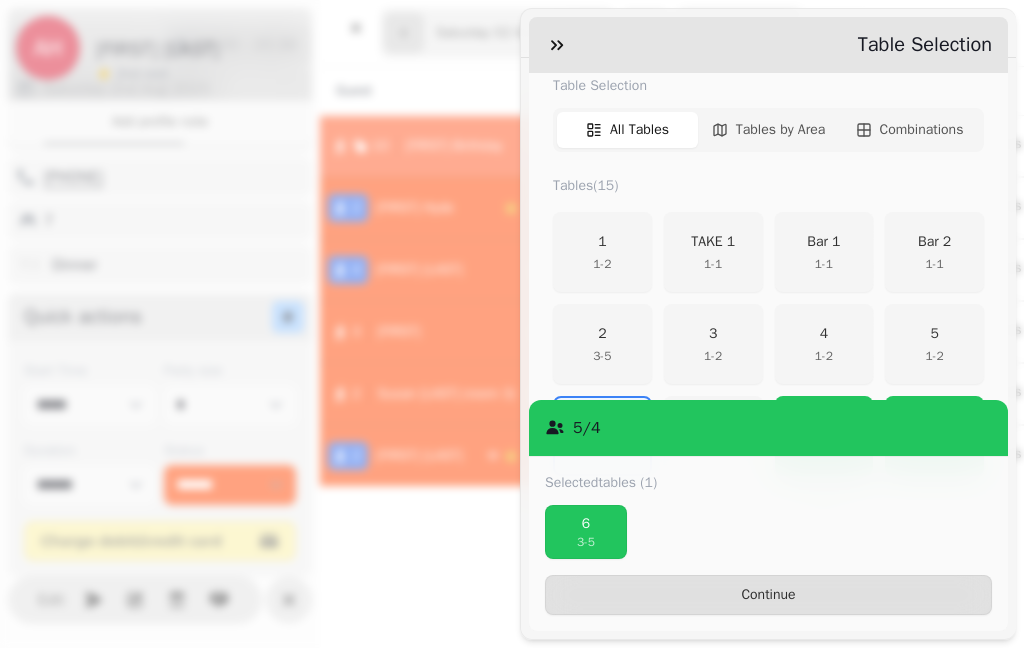 click on "TAKE 1" at bounding box center (713, 242) 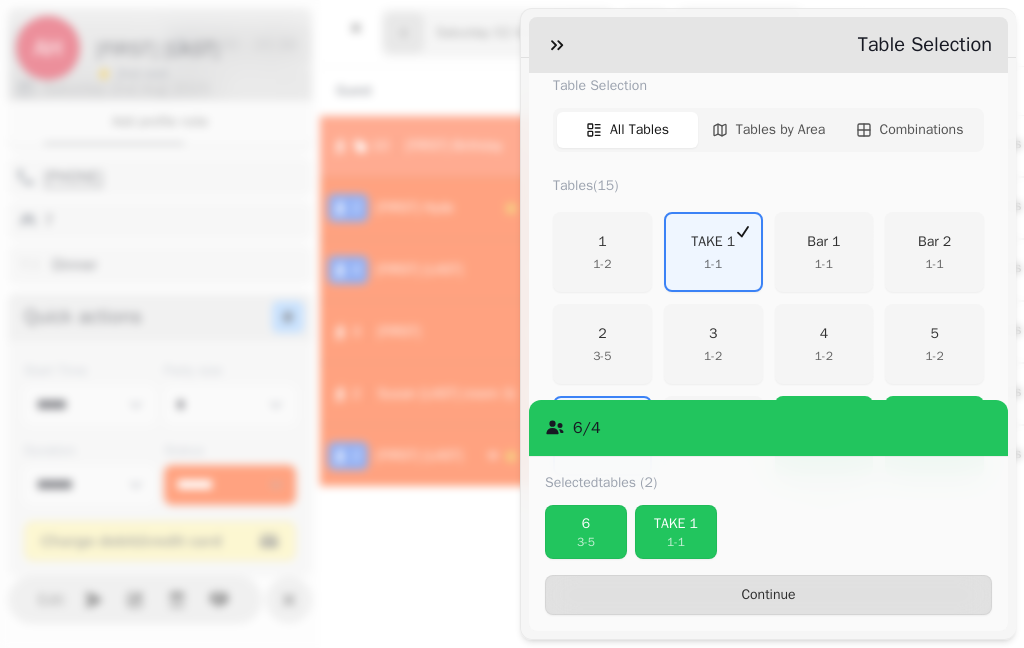 click on "6" at bounding box center (586, 524) 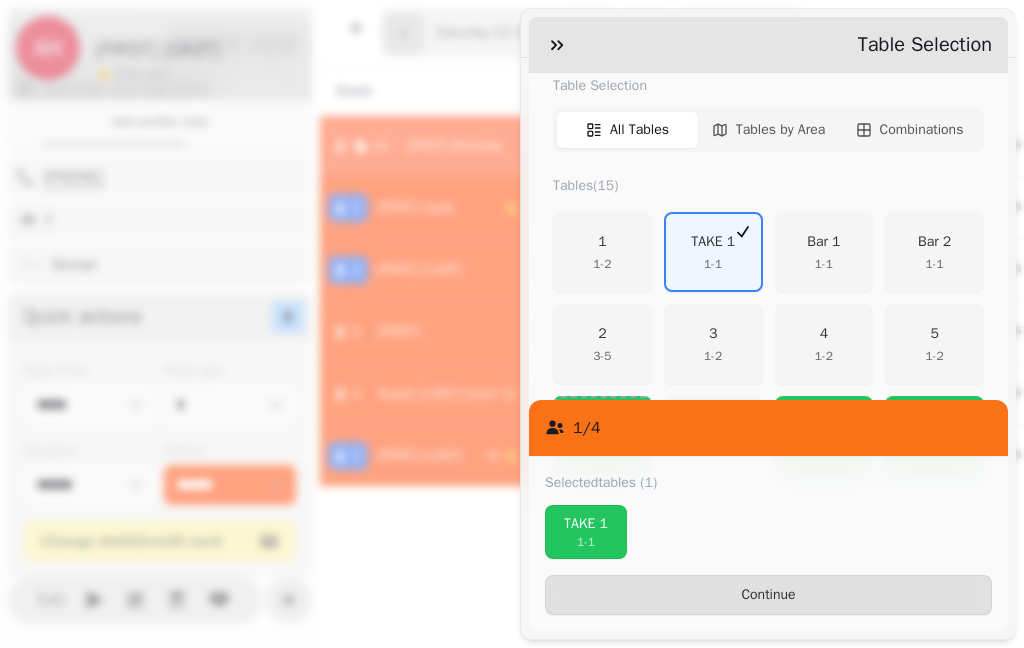 click on "Continue" at bounding box center [768, 595] 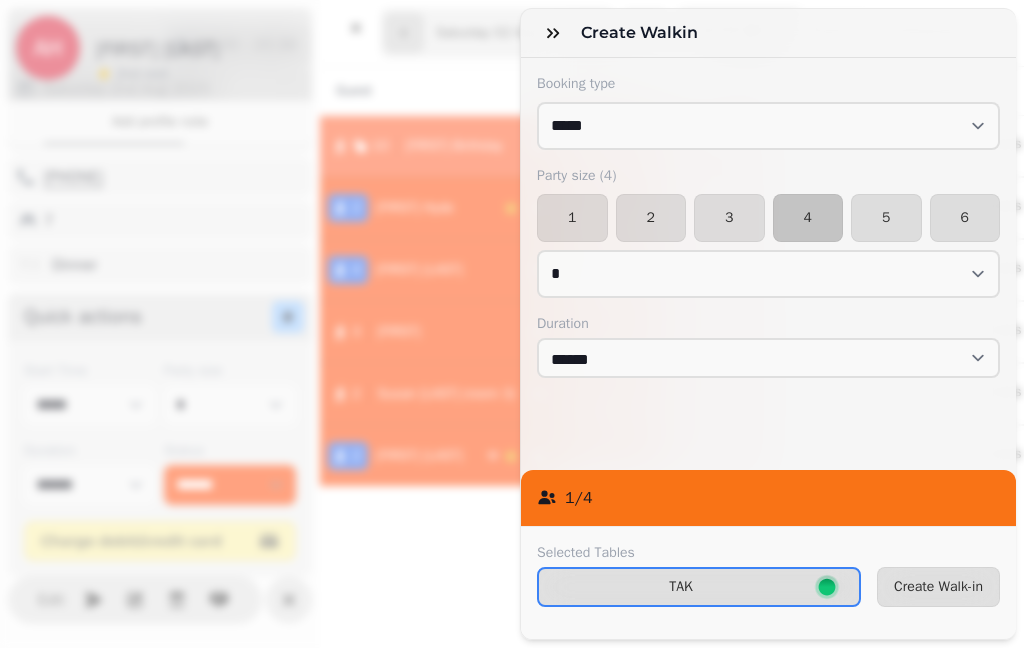 click on "Create Walk-in" at bounding box center (938, 587) 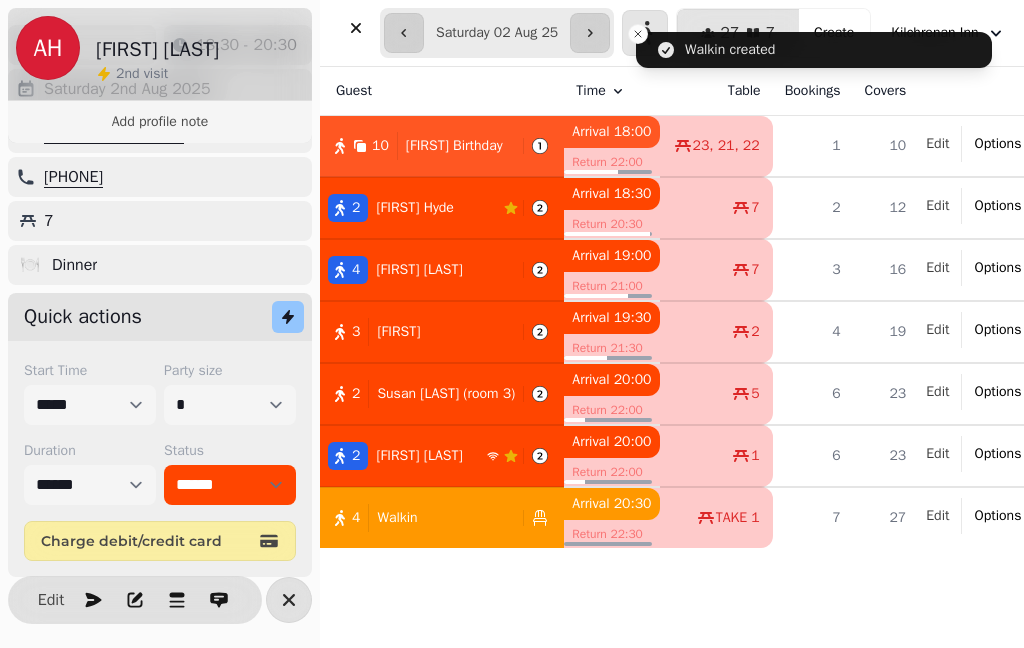 scroll, scrollTop: 151, scrollLeft: 0, axis: vertical 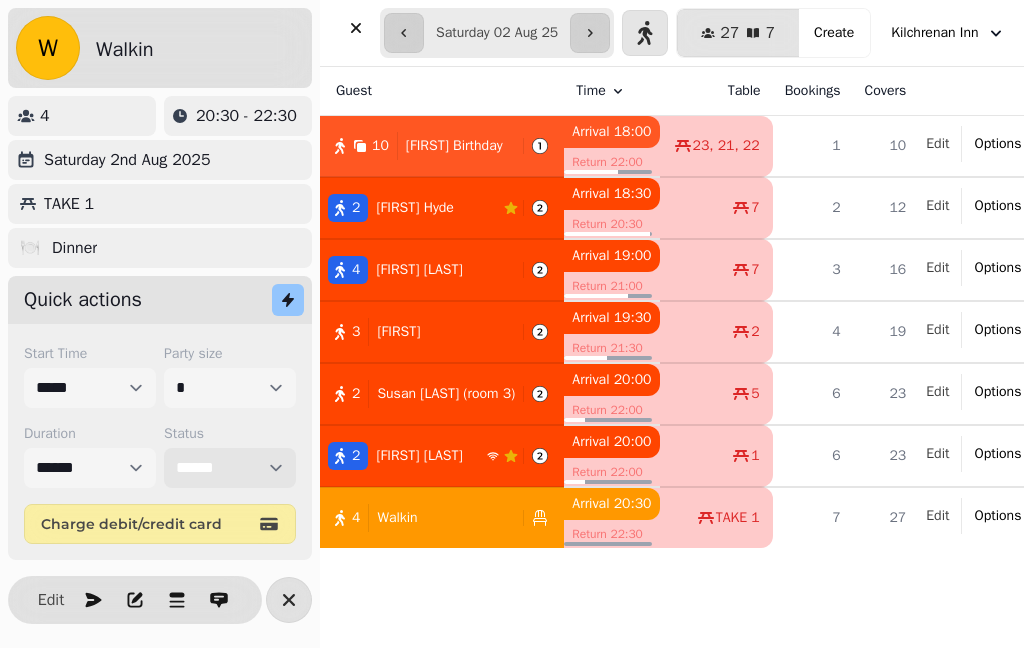 click on "**********" at bounding box center [230, 468] 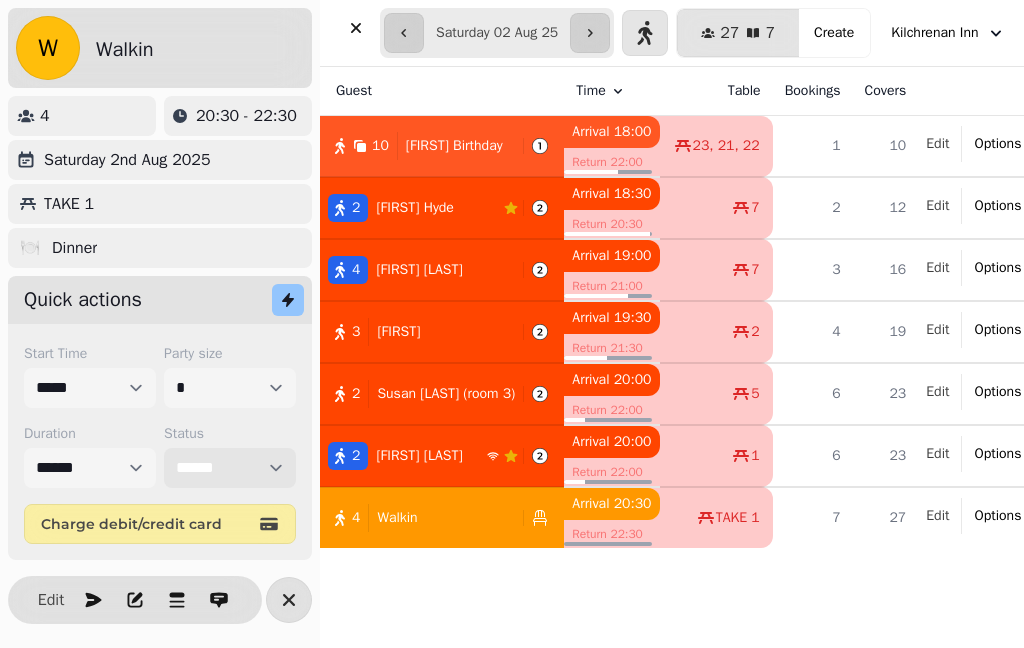 click on "**********" at bounding box center (230, 468) 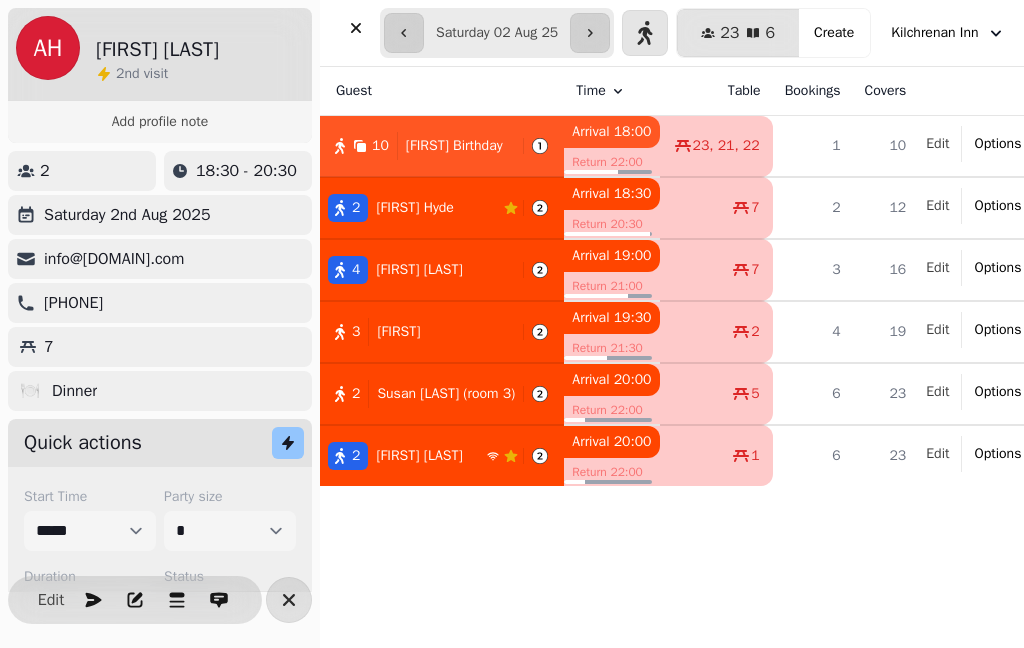 select on "******" 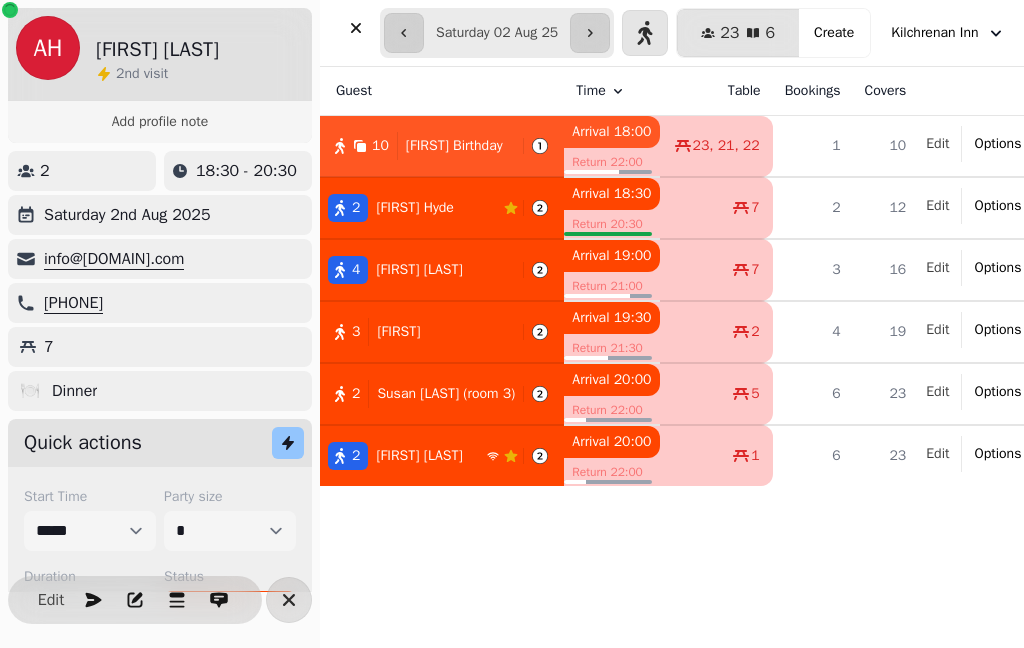 click 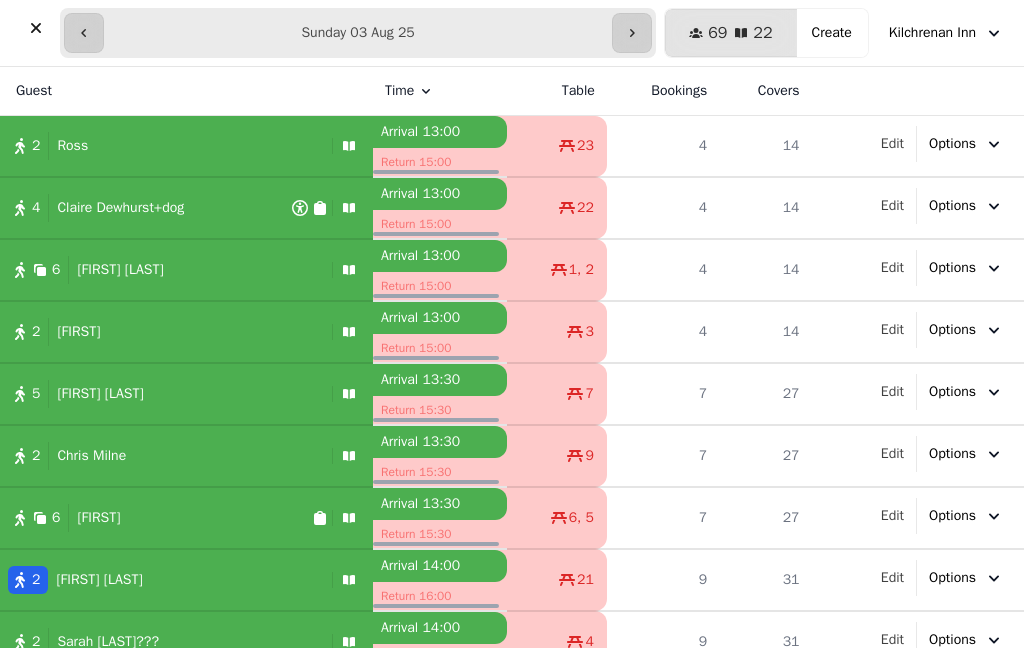 scroll, scrollTop: 0, scrollLeft: 0, axis: both 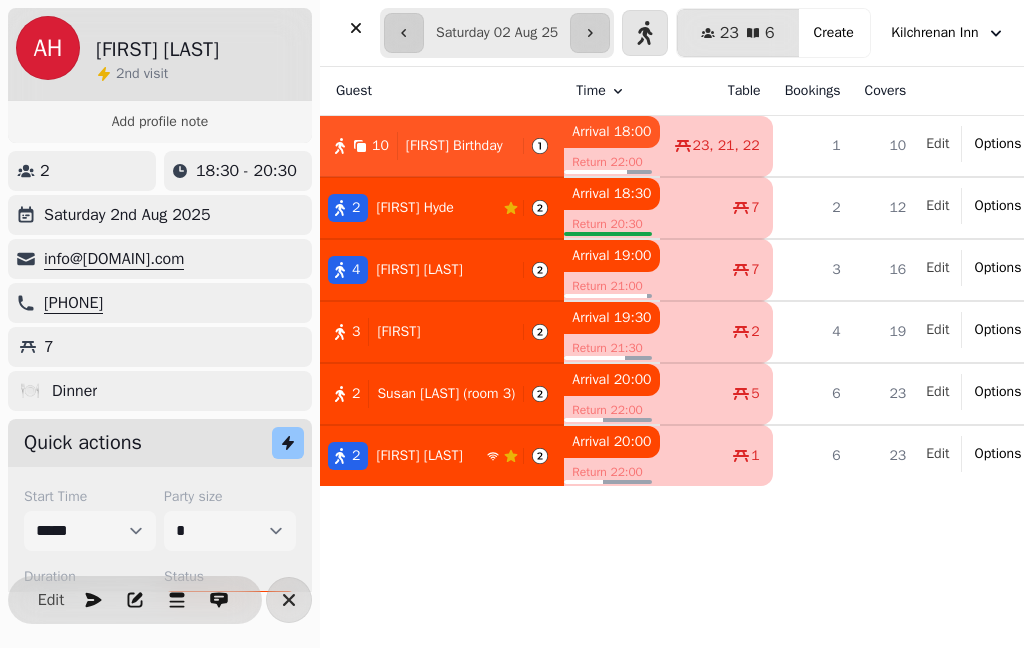 click at bounding box center (356, 28) 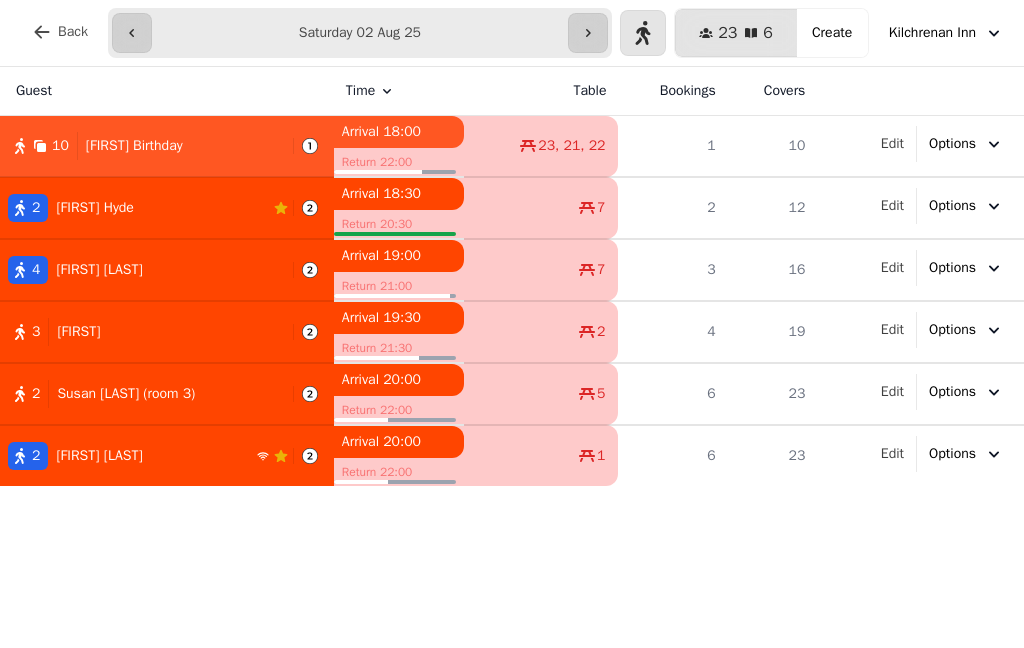 click on "3 [FIRST]" at bounding box center (142, 332) 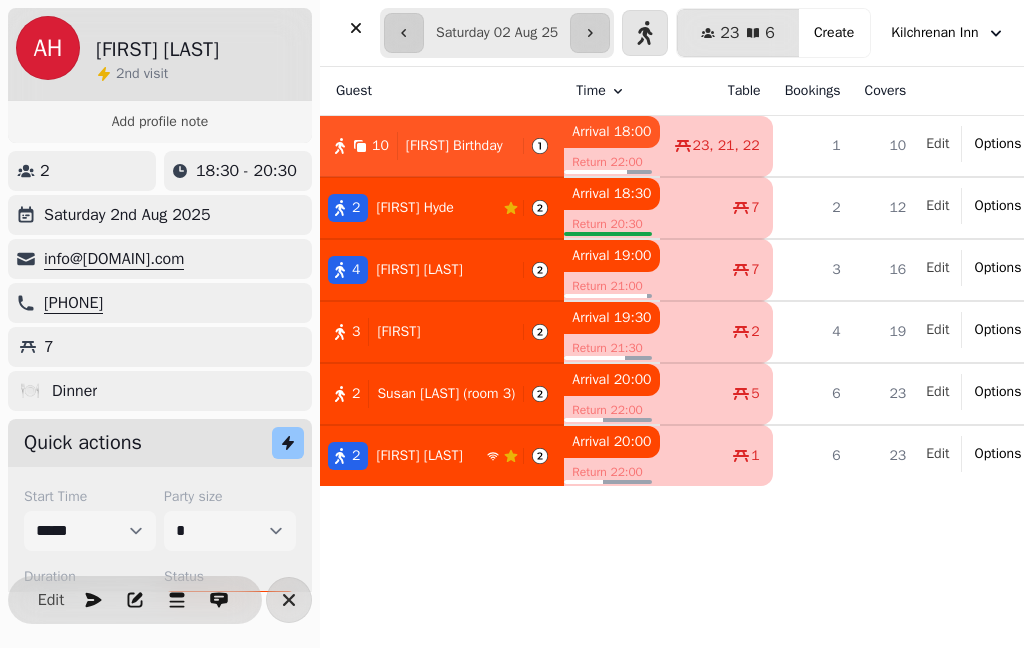 select on "**********" 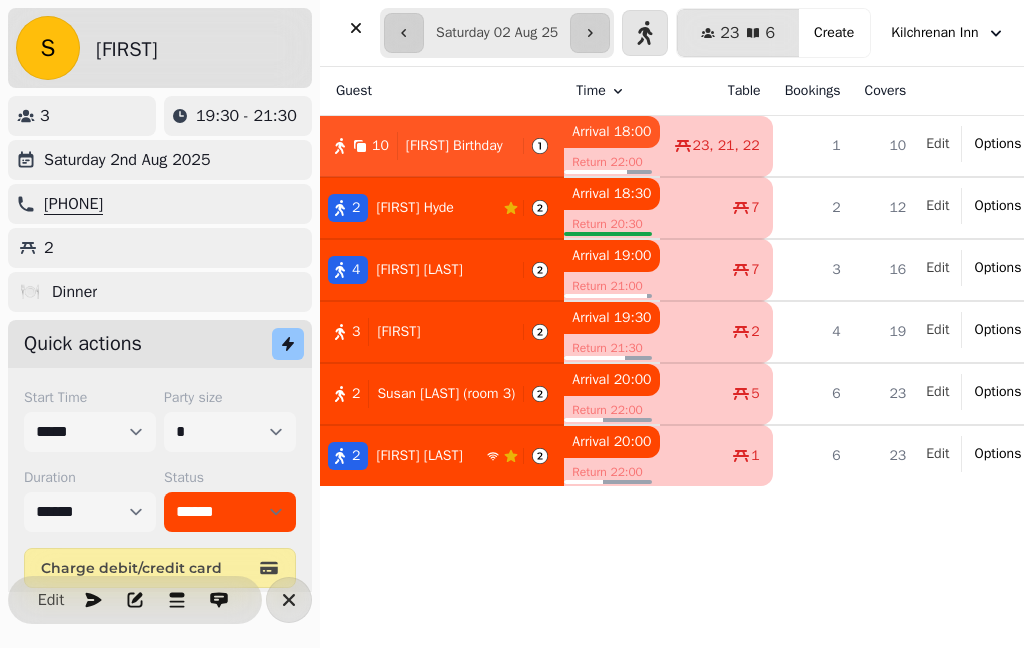 click 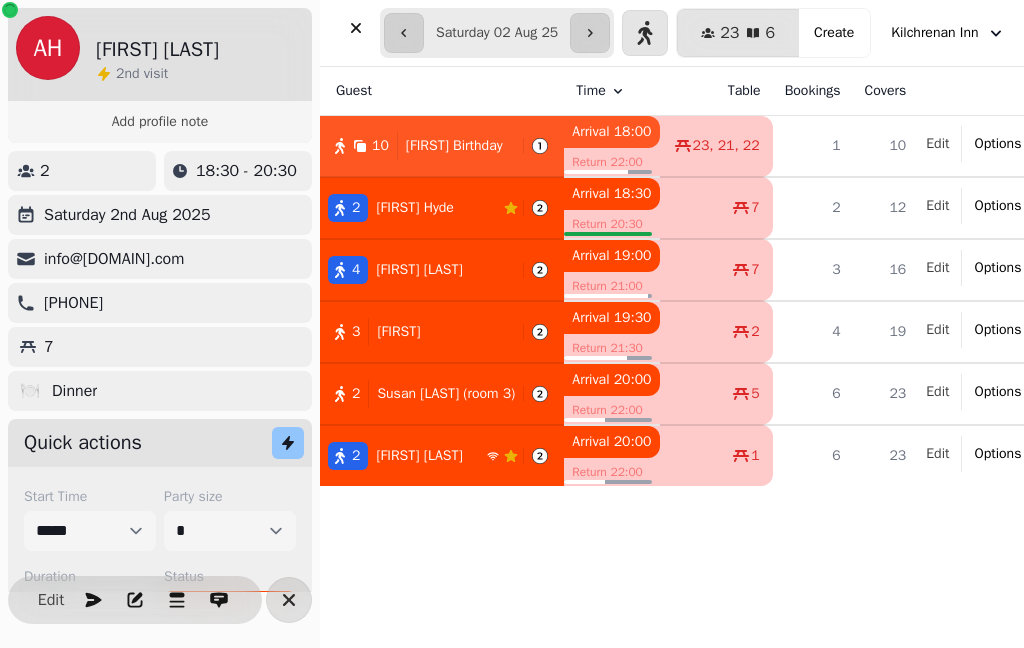 select on "**********" 